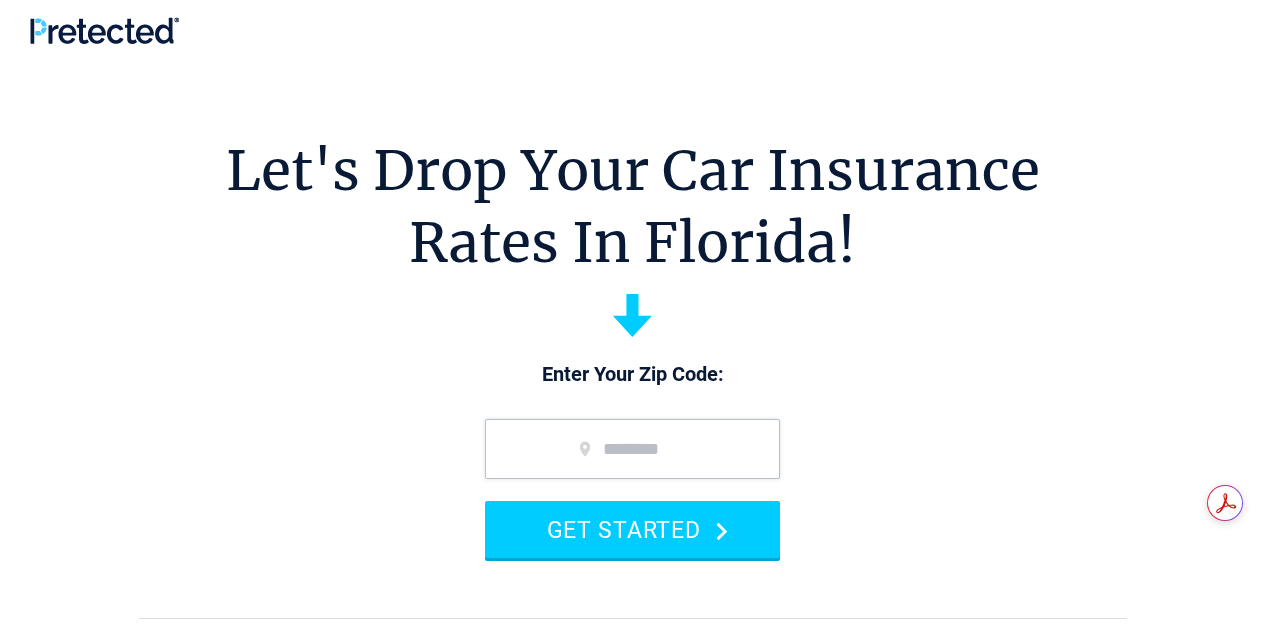 scroll, scrollTop: 0, scrollLeft: 0, axis: both 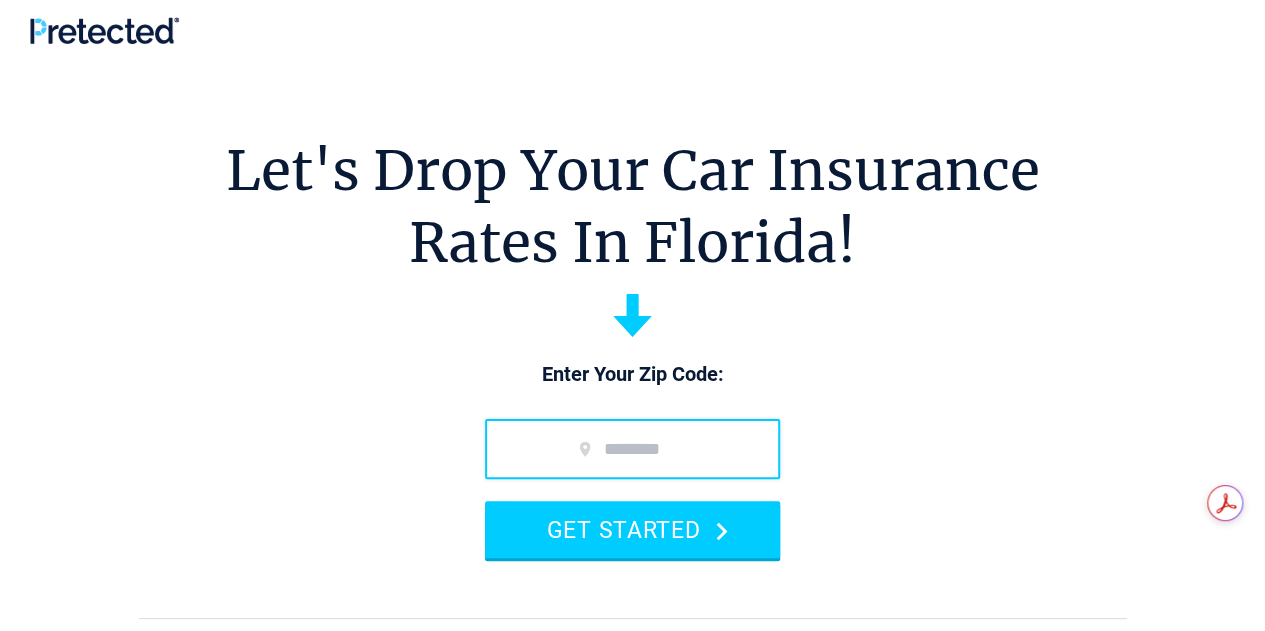 click at bounding box center [632, 449] 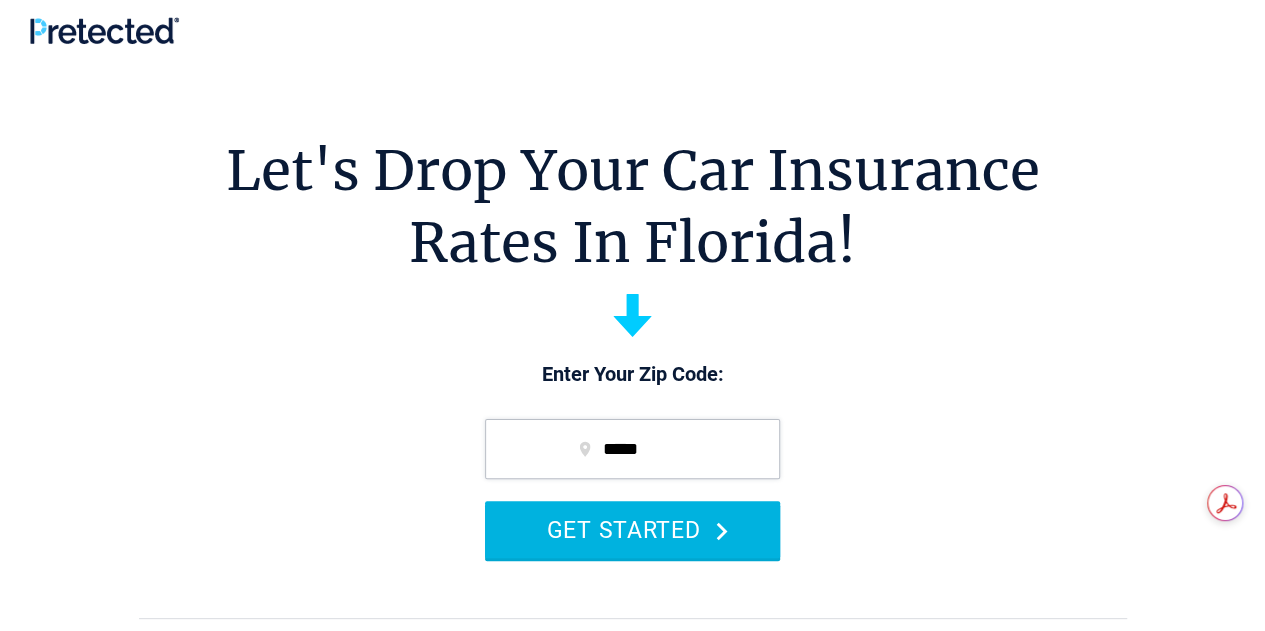 type on "*****" 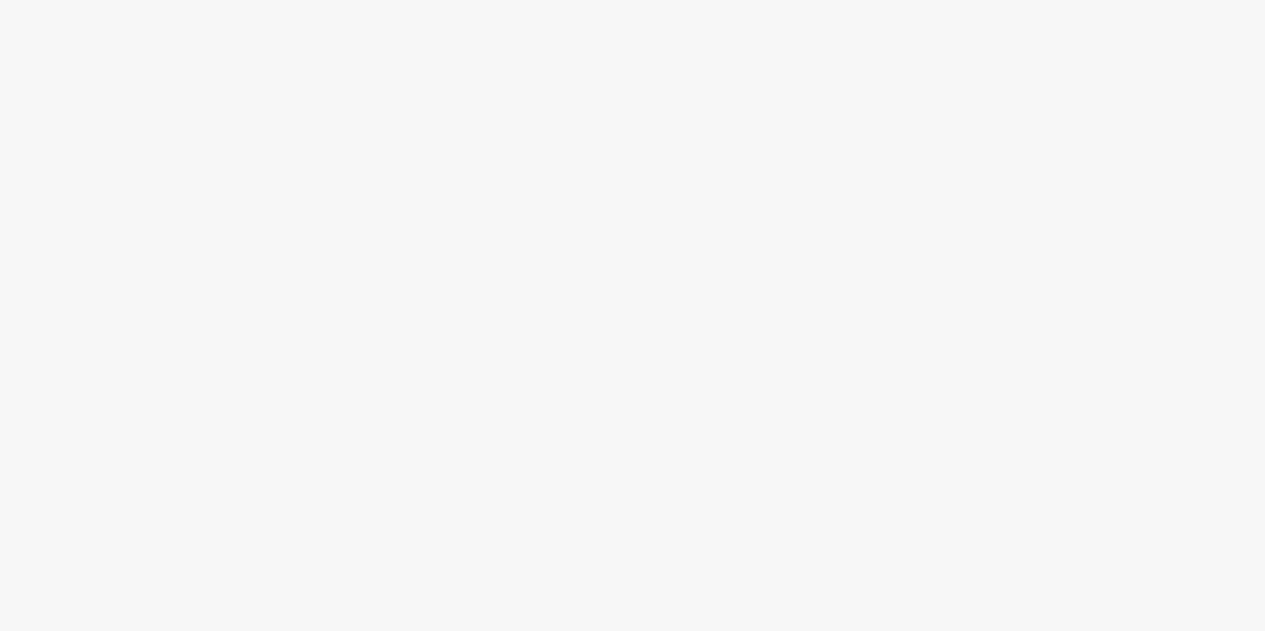 scroll, scrollTop: 0, scrollLeft: 0, axis: both 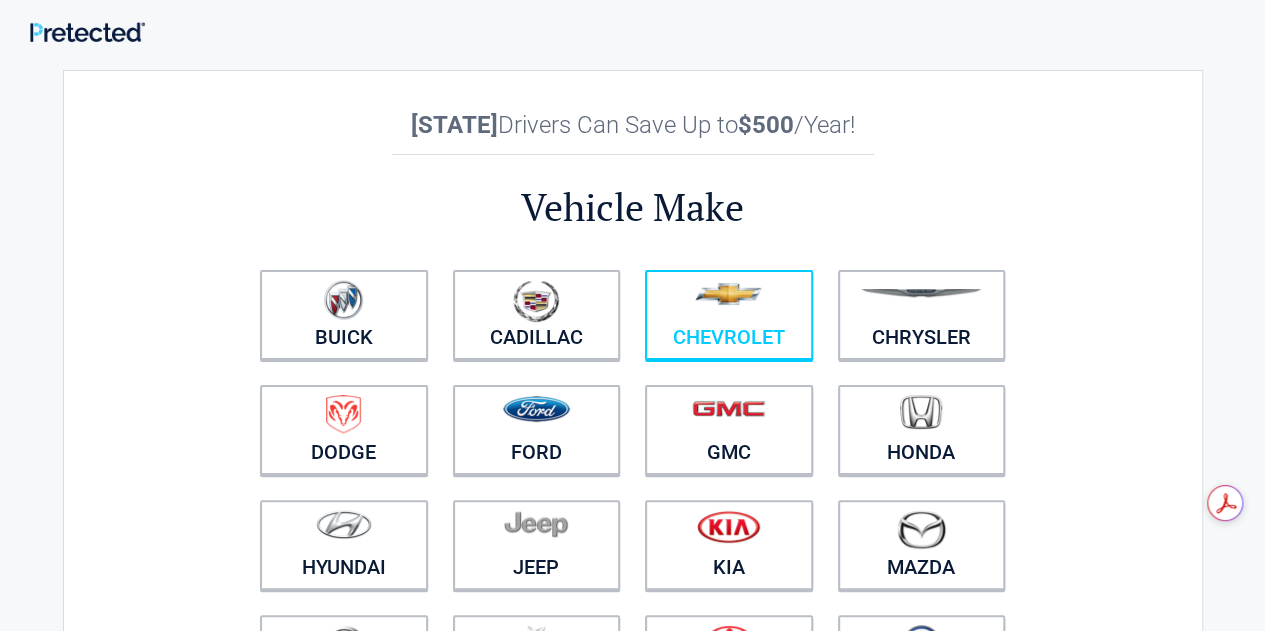 click at bounding box center (729, 302) 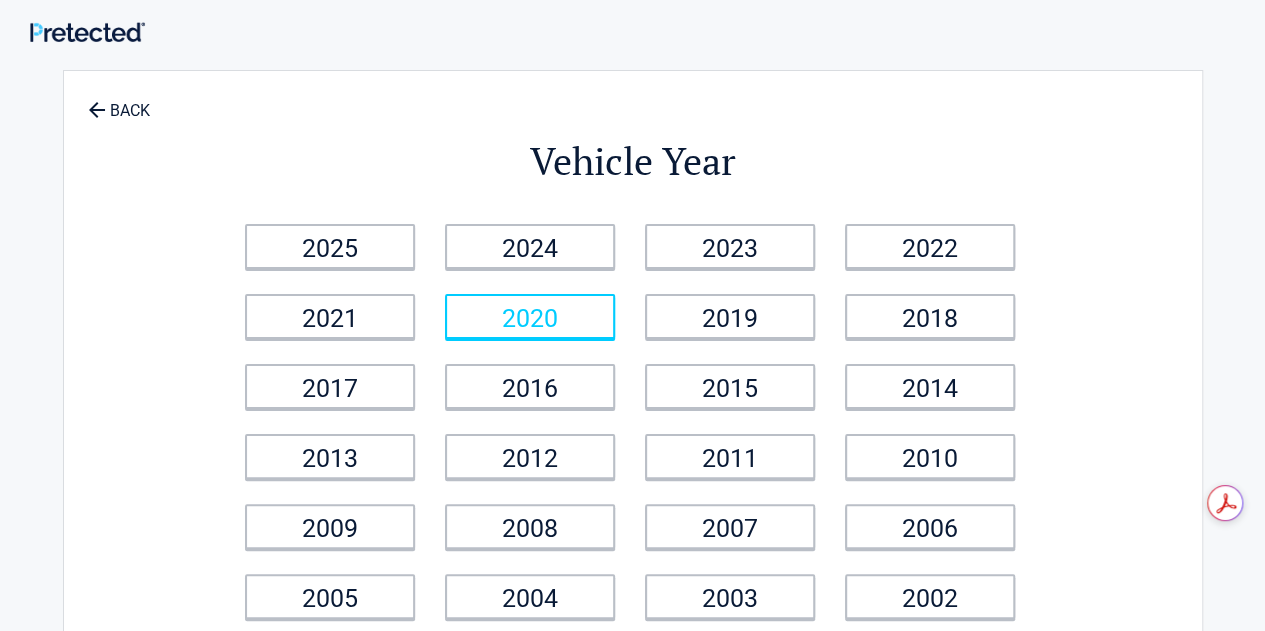 click on "2020" at bounding box center [530, 316] 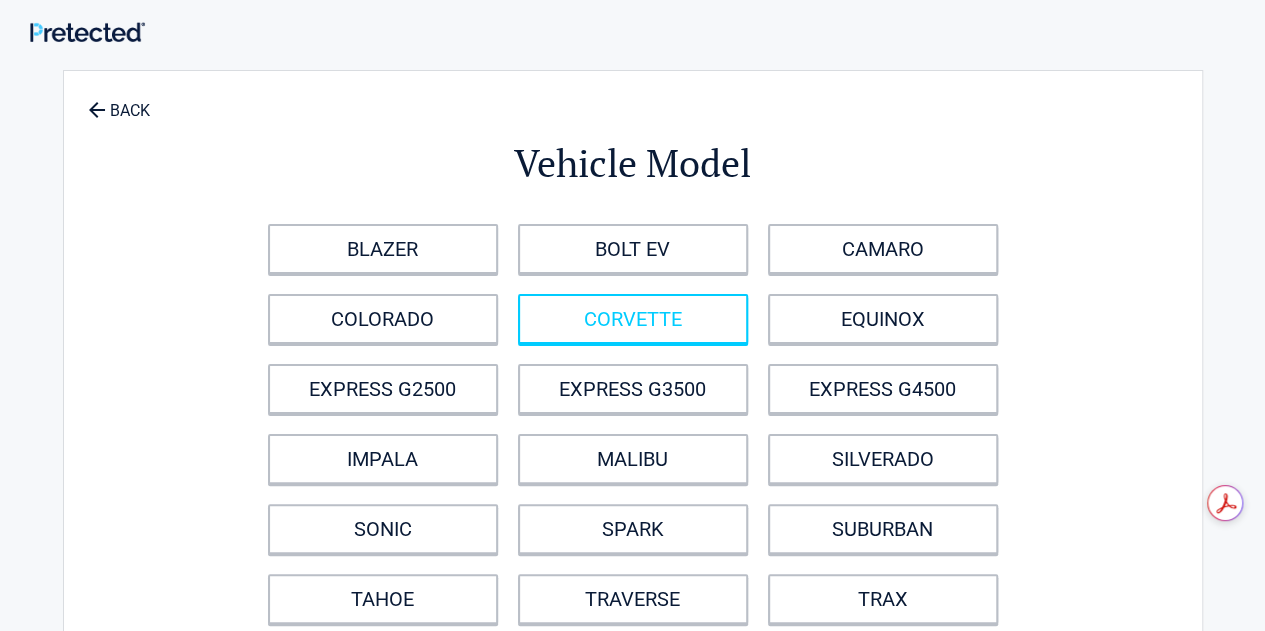 click on "CORVETTE" at bounding box center (633, 319) 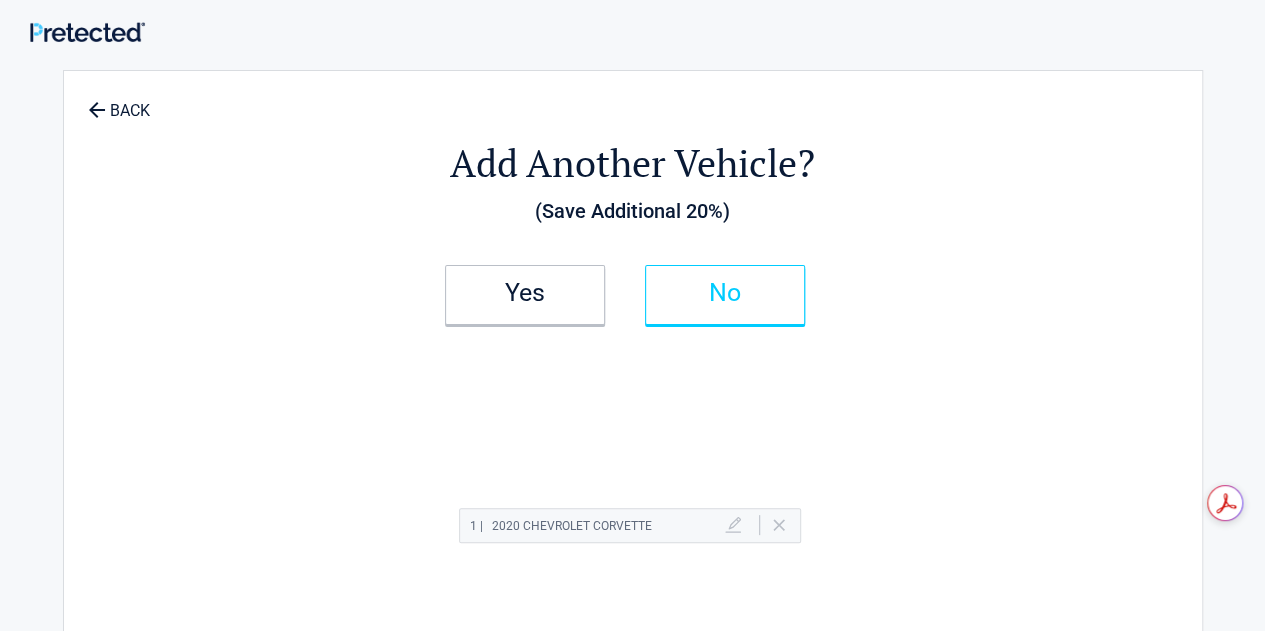 click on "No" at bounding box center (725, 293) 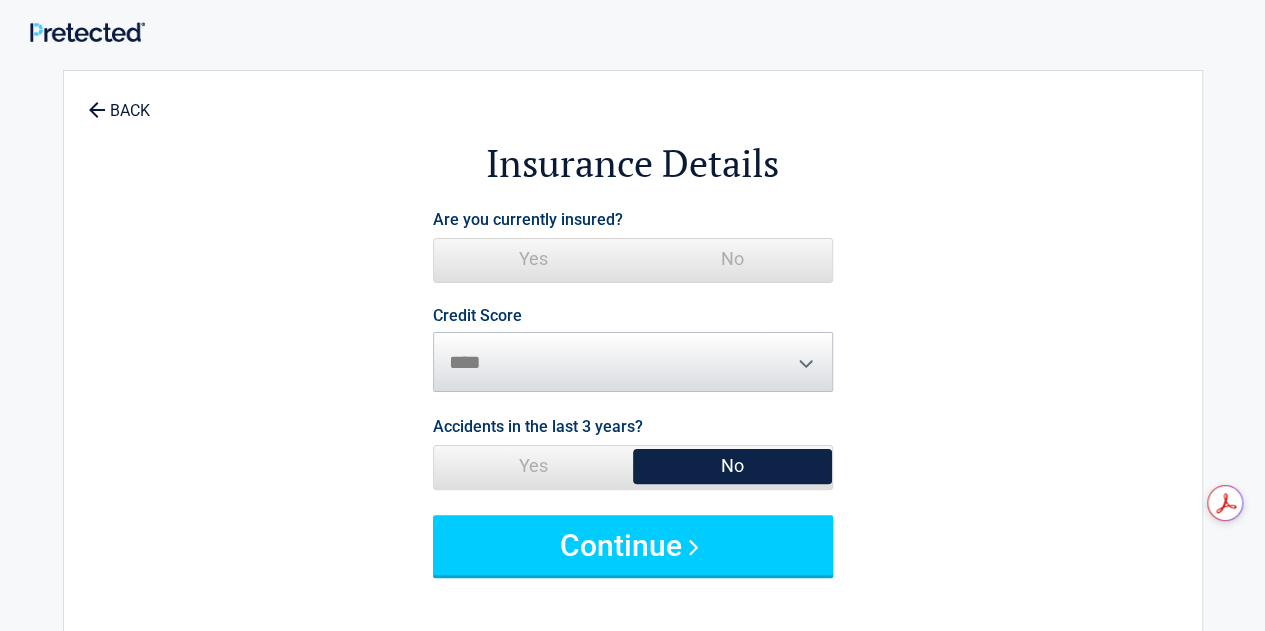 click on "Yes" at bounding box center (533, 259) 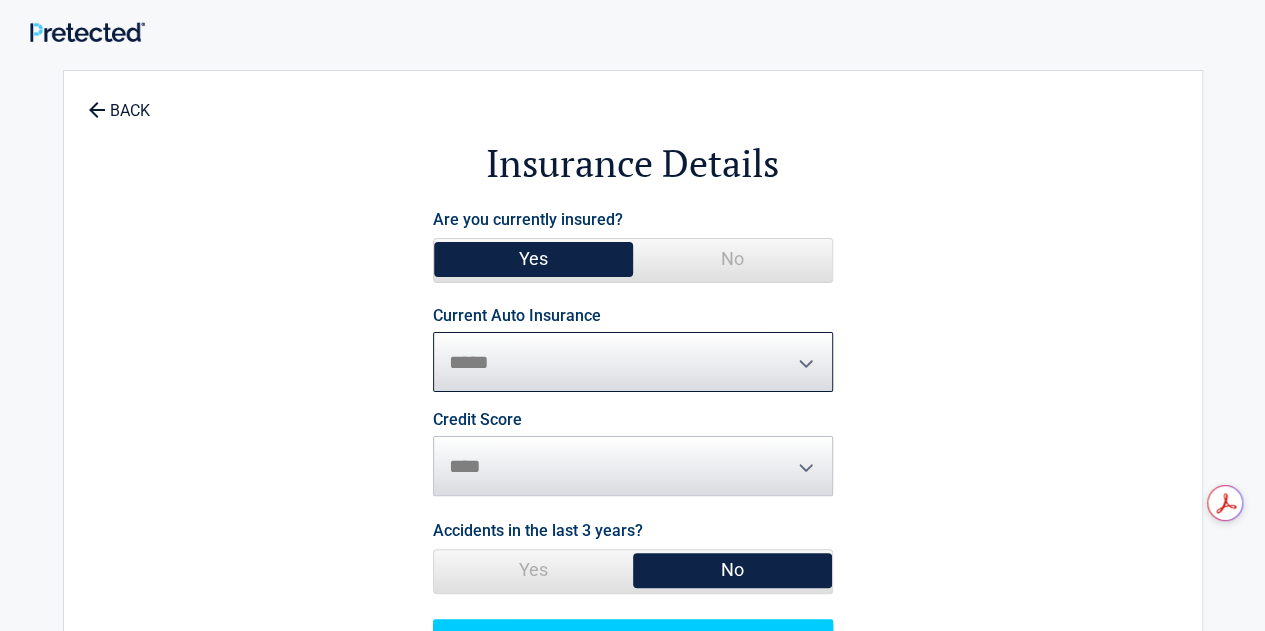click on "**********" at bounding box center (633, 362) 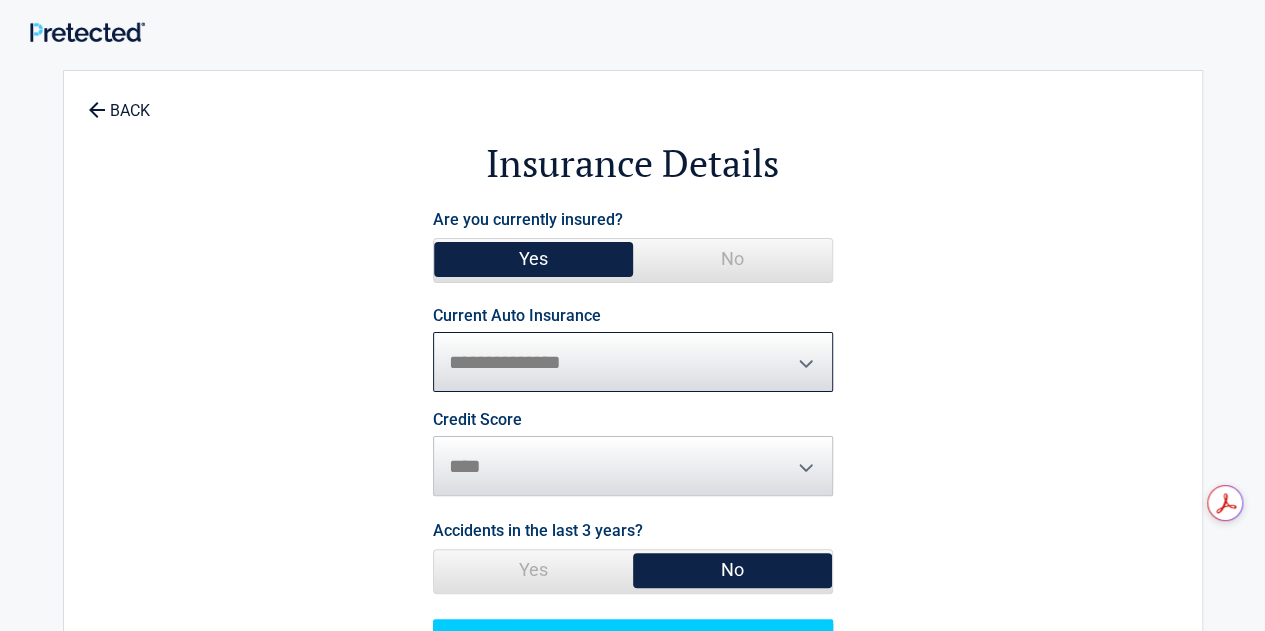 click on "**********" at bounding box center (633, 362) 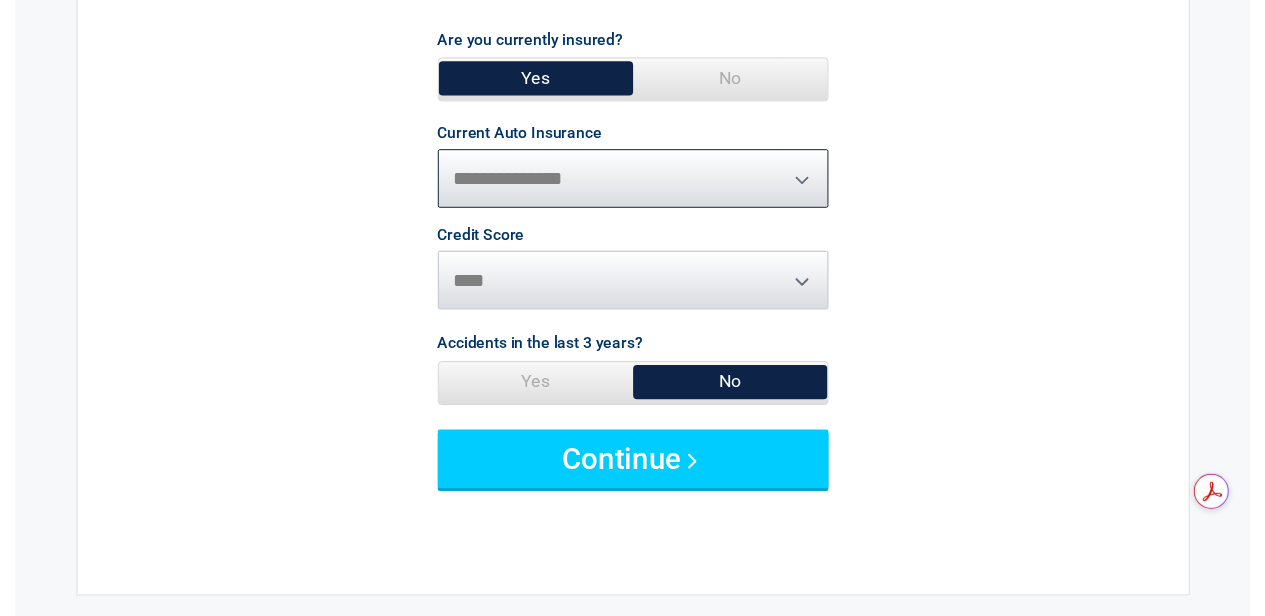 scroll, scrollTop: 223, scrollLeft: 0, axis: vertical 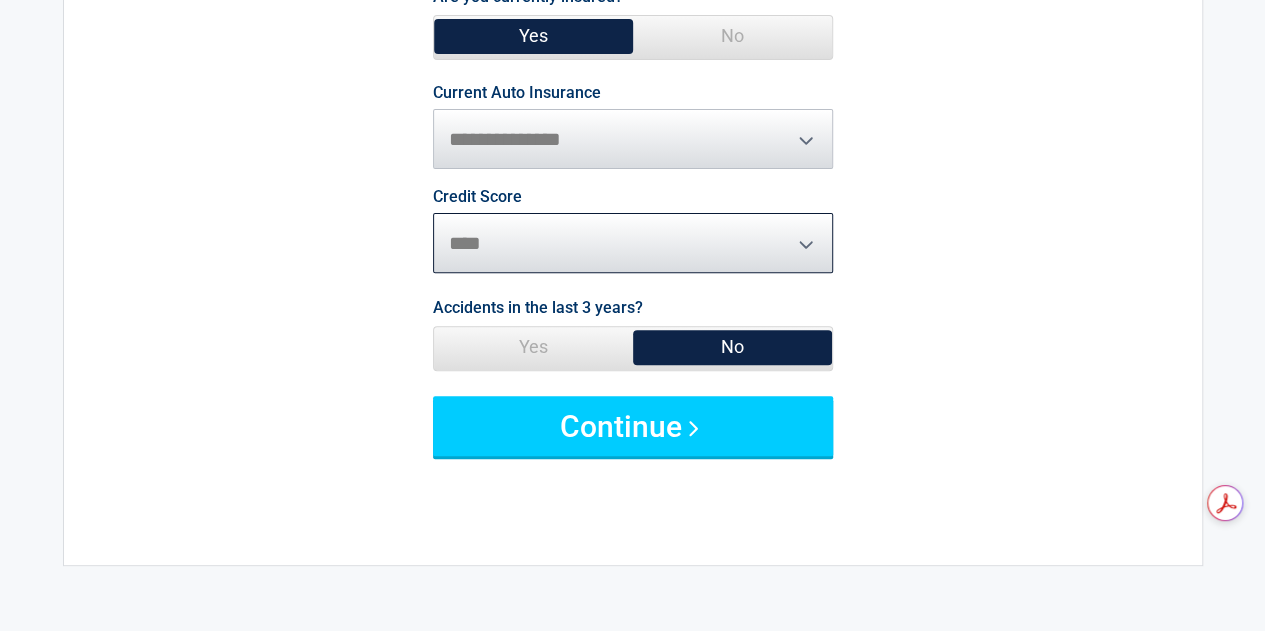 click on "*********
****
*******
****" at bounding box center [633, 243] 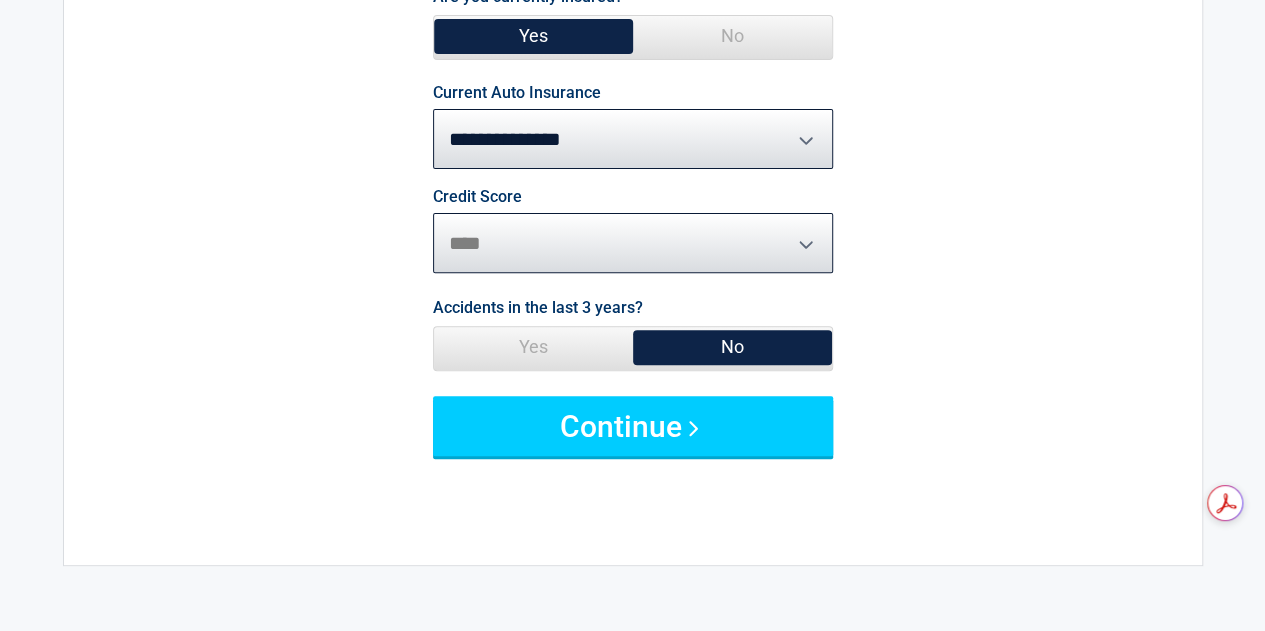 select on "*********" 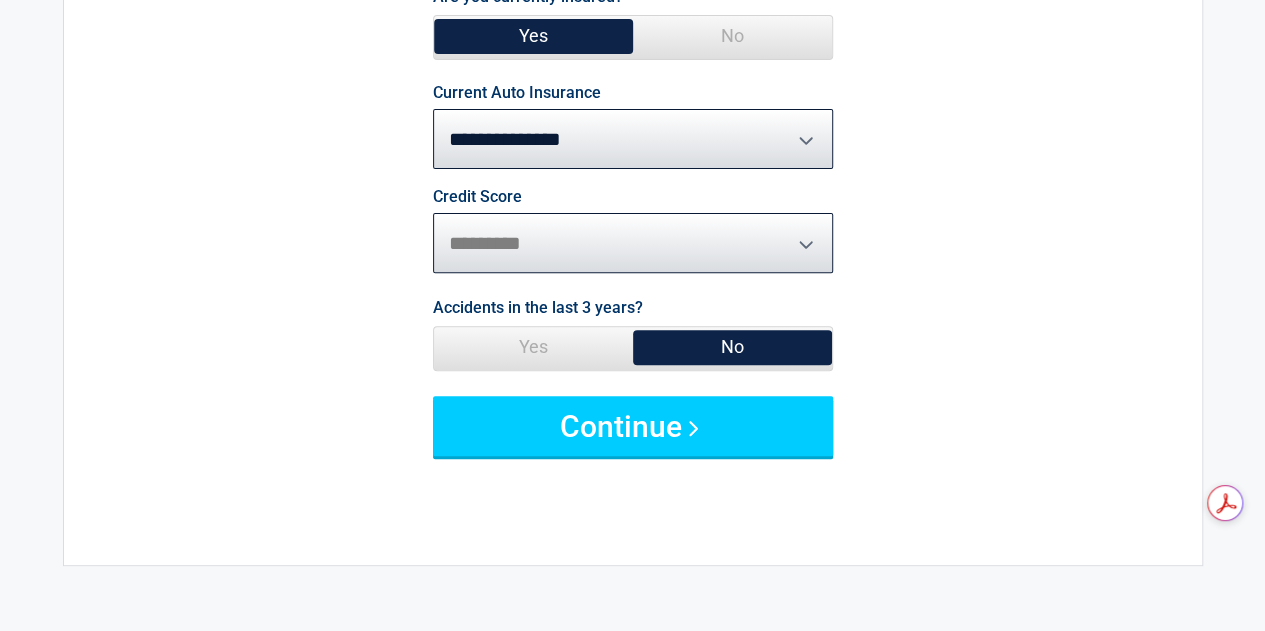 click on "*********
****
*******
****" at bounding box center [633, 243] 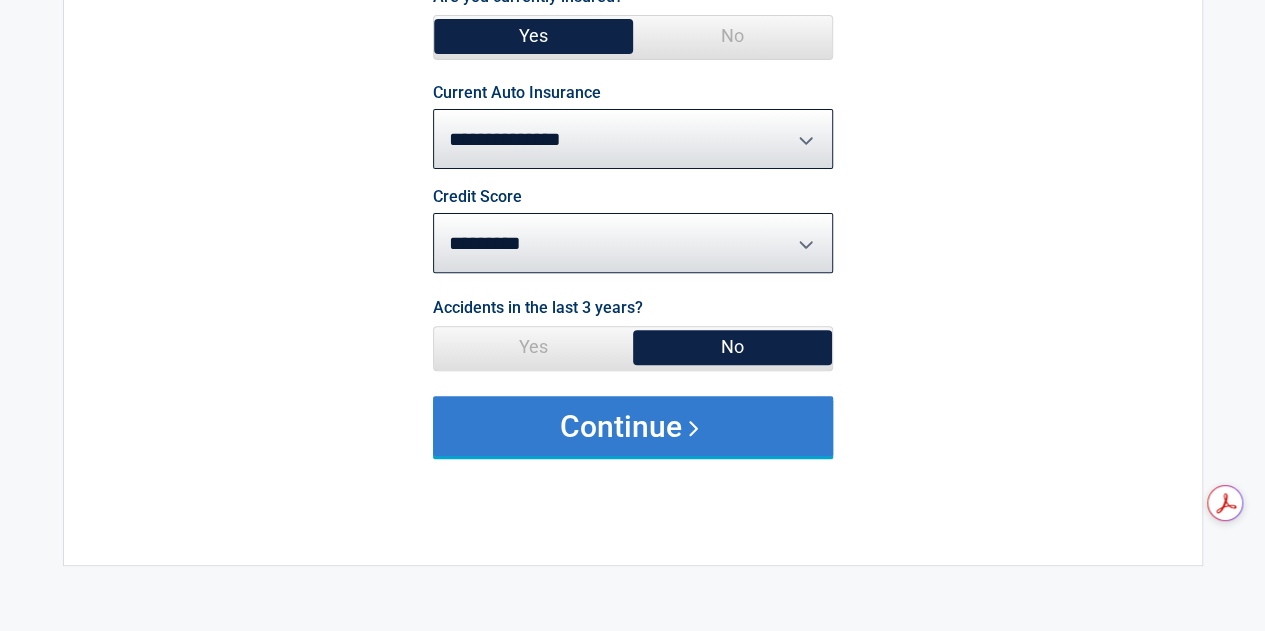 click on "Continue" at bounding box center (633, 426) 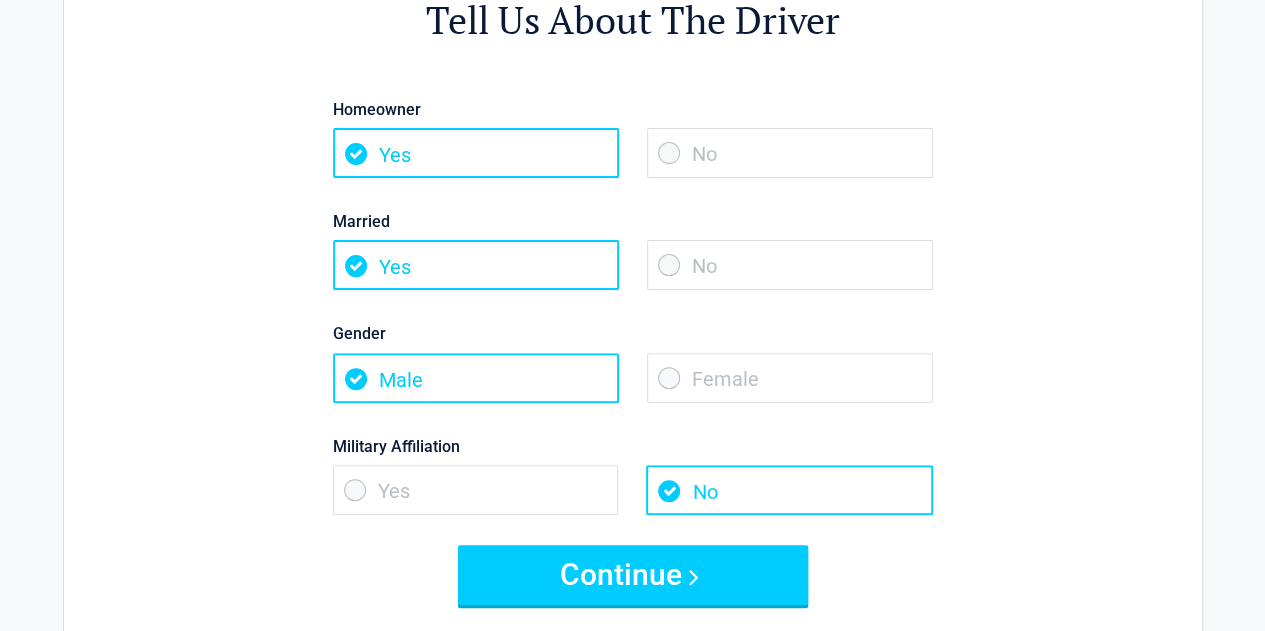 scroll, scrollTop: 145, scrollLeft: 0, axis: vertical 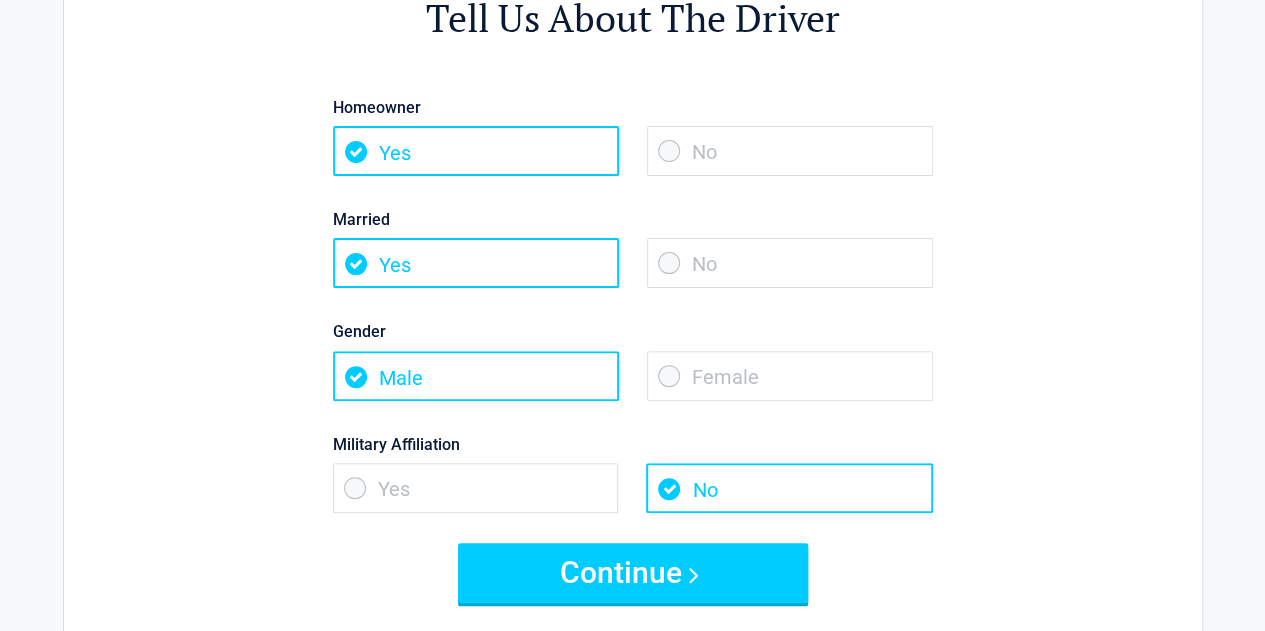 click on "No" at bounding box center [790, 151] 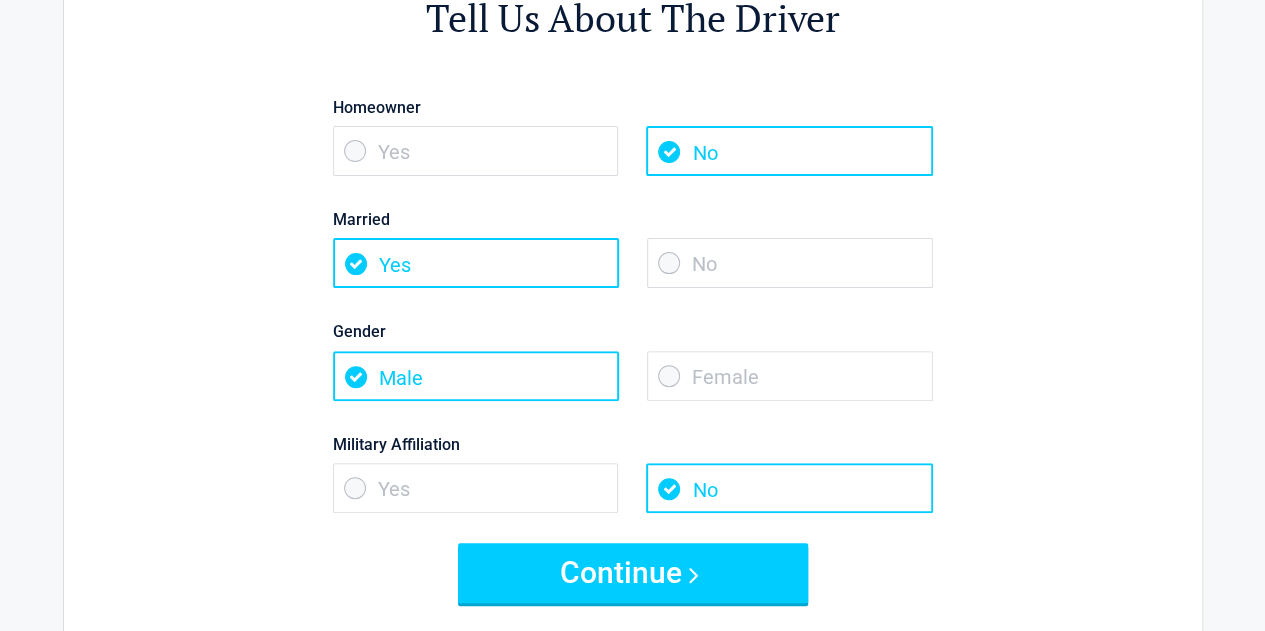 click on "Yes" at bounding box center [476, 151] 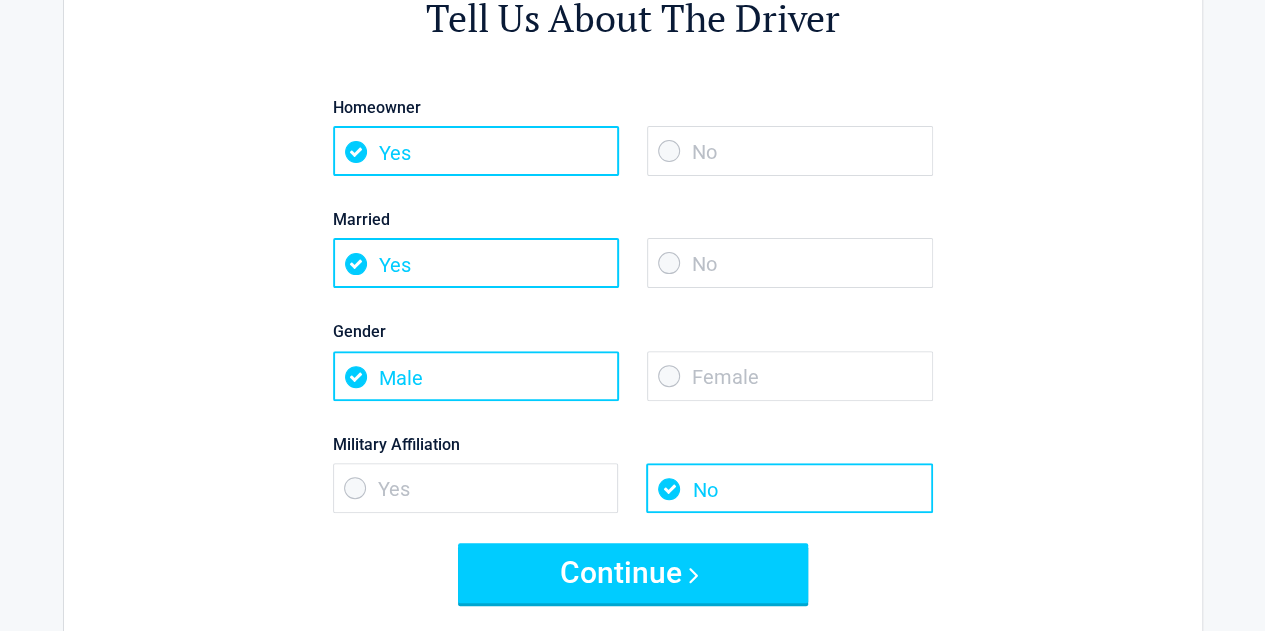 click on "No" at bounding box center [790, 263] 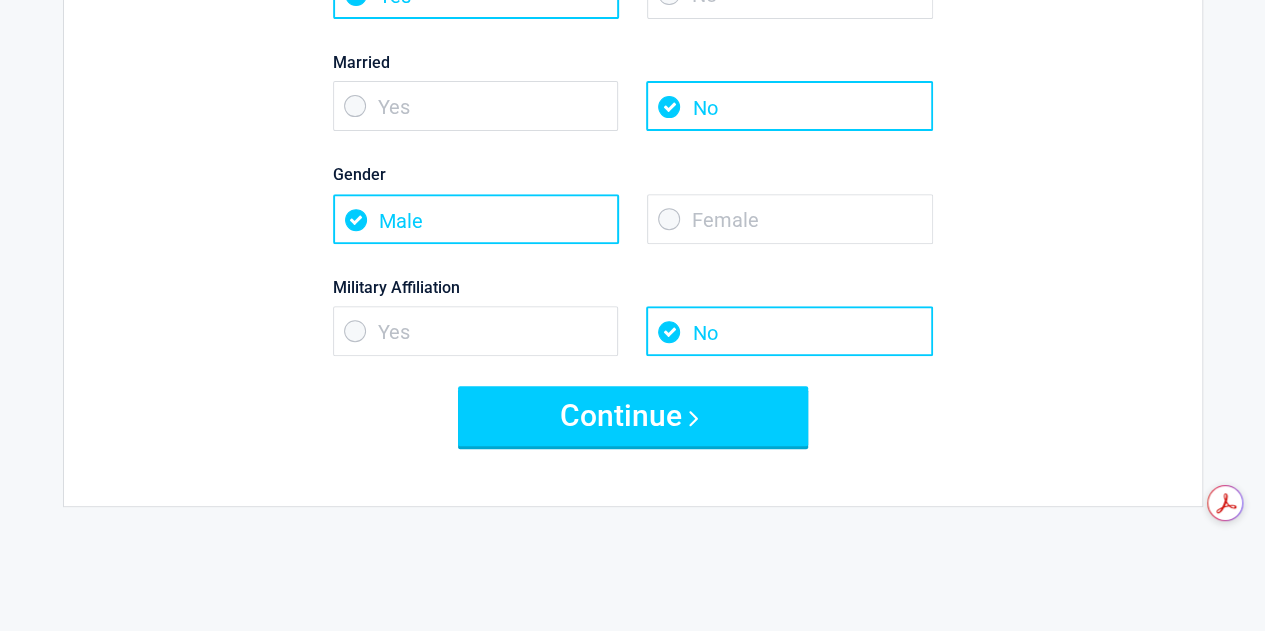 scroll, scrollTop: 310, scrollLeft: 0, axis: vertical 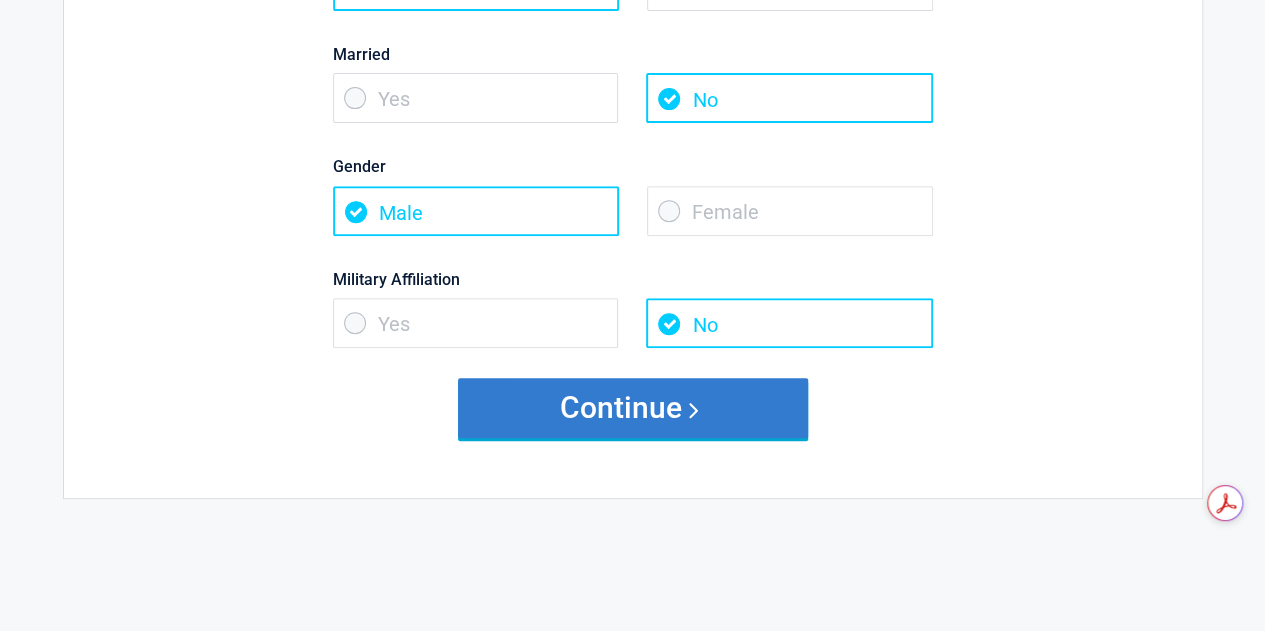 click on "Continue" at bounding box center (633, 408) 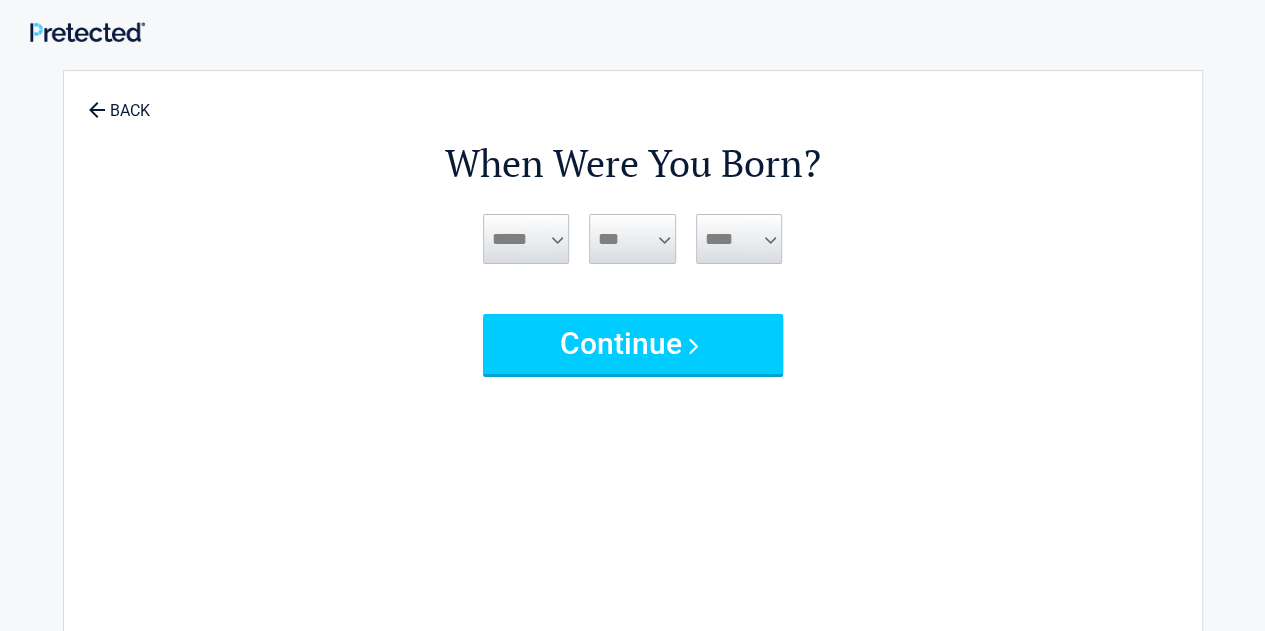 scroll, scrollTop: 0, scrollLeft: 0, axis: both 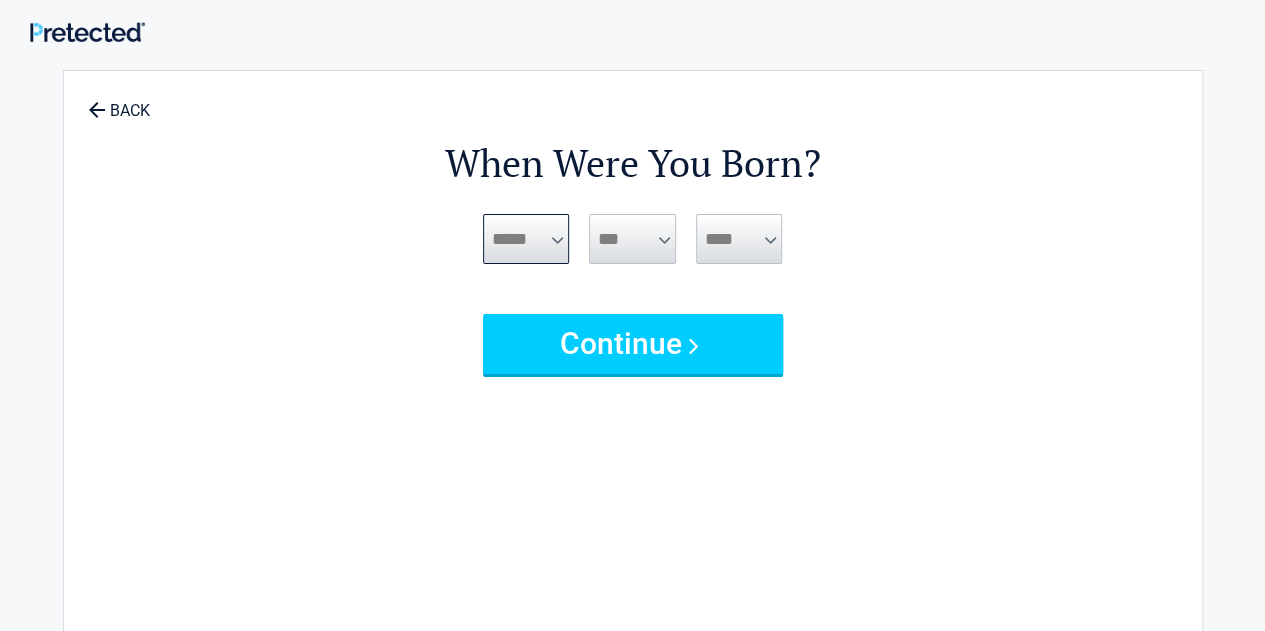 click on "*****
***
***
***
***
***
***
***
***
***
***
***
***" at bounding box center [526, 239] 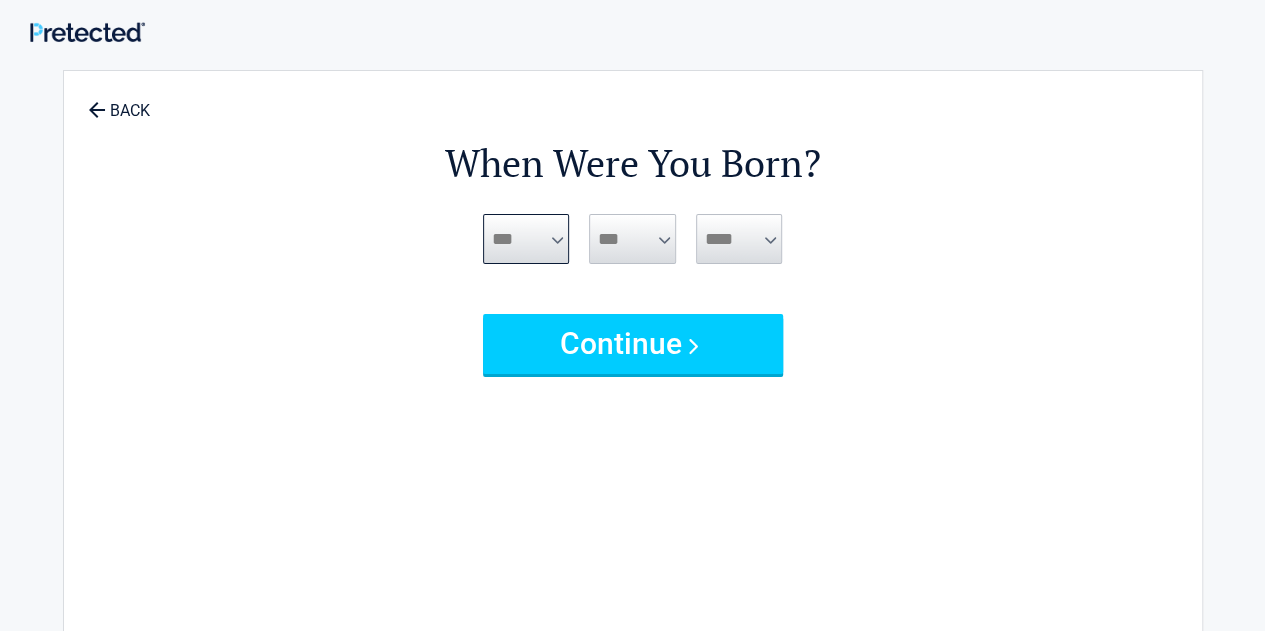 click on "*****
***
***
***
***
***
***
***
***
***
***
***
***" at bounding box center (526, 239) 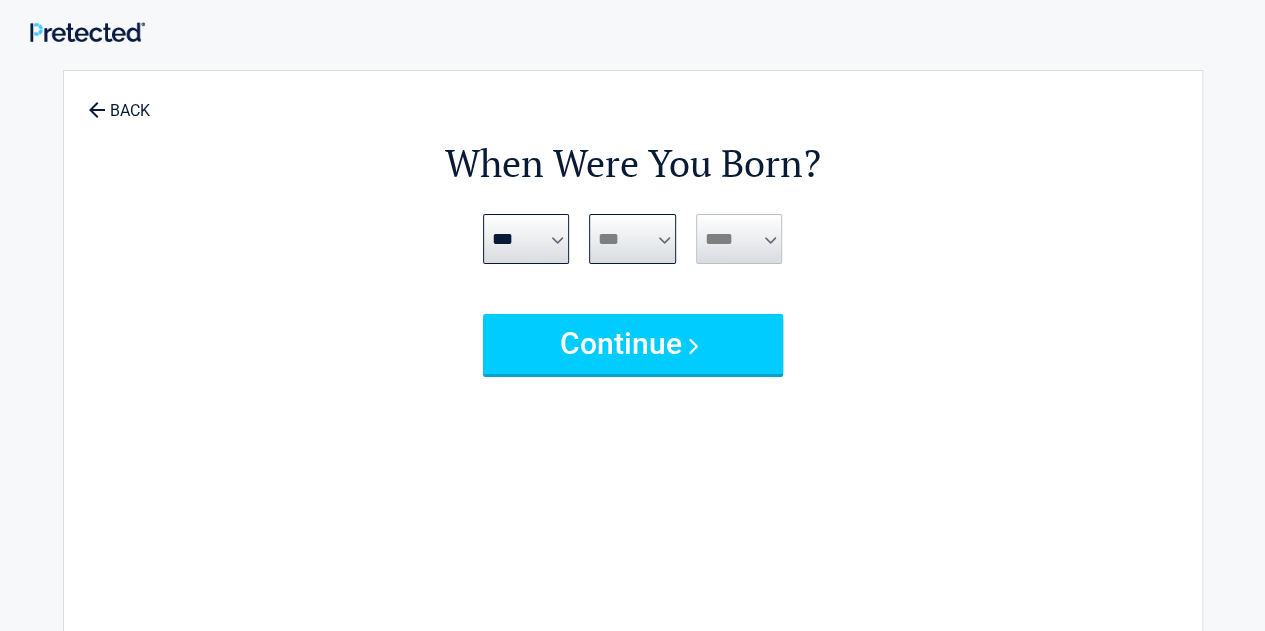 click on "*** * * * * * * * * * ** ** ** ** ** ** ** ** ** ** ** ** ** ** ** ** ** ** ** ** **" at bounding box center [632, 239] 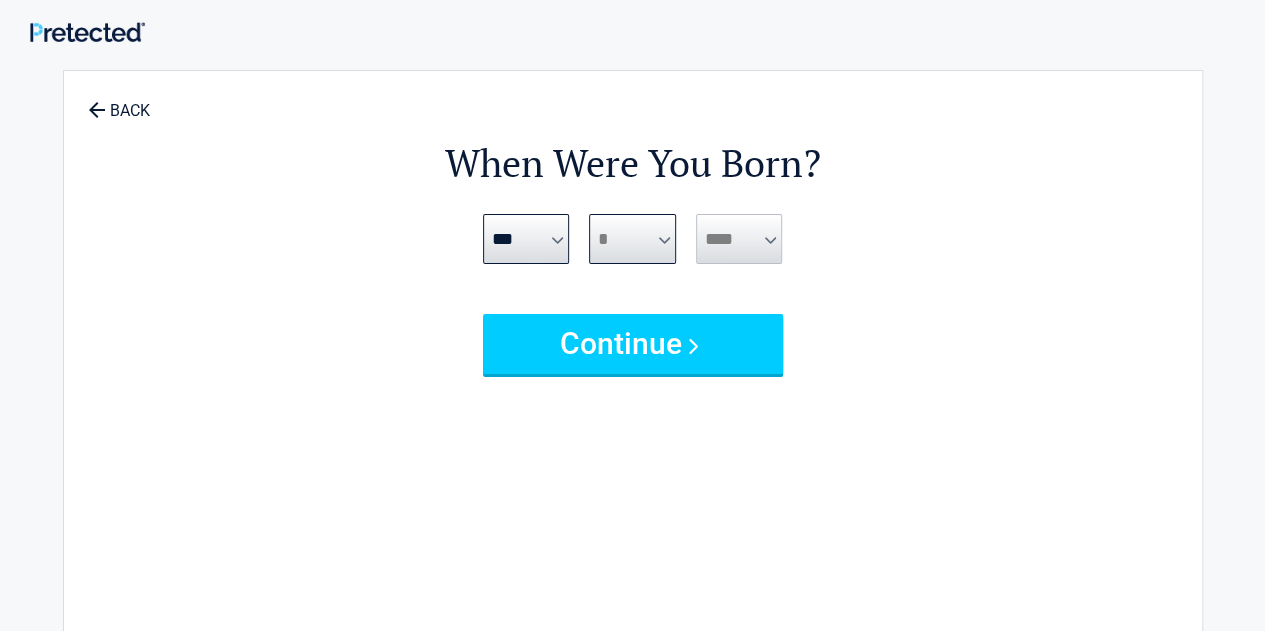 click on "*** * * * * * * * * * ** ** ** ** ** ** ** ** ** ** ** ** ** ** ** ** ** ** ** ** **" at bounding box center (632, 239) 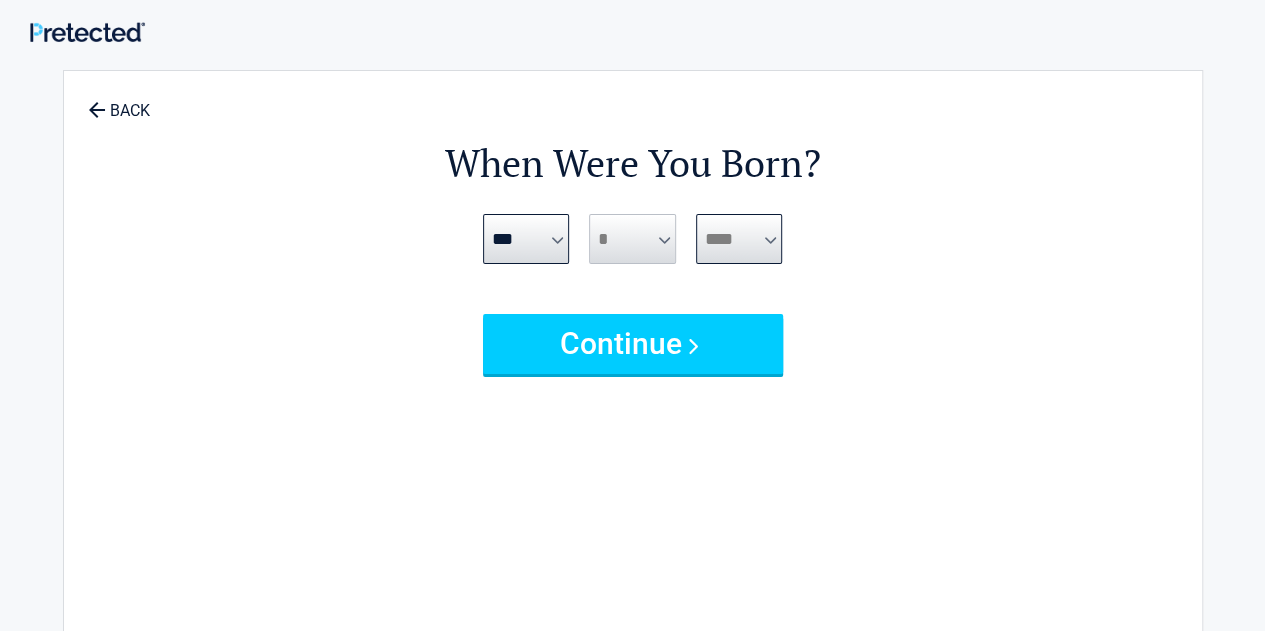 click on "****
****
****
****
****
****
****
****
****
****
****
****
****
****
****
****
****
****
****
****
****
****
****
****
****
****
****
****
****
****
****
****
****
****
****
****
****
****
****
****
****
****
****
****
****
****
****
****
****
****
****
****
****
****
****
****
****
****
****
****
****
****
****
****" at bounding box center (739, 239) 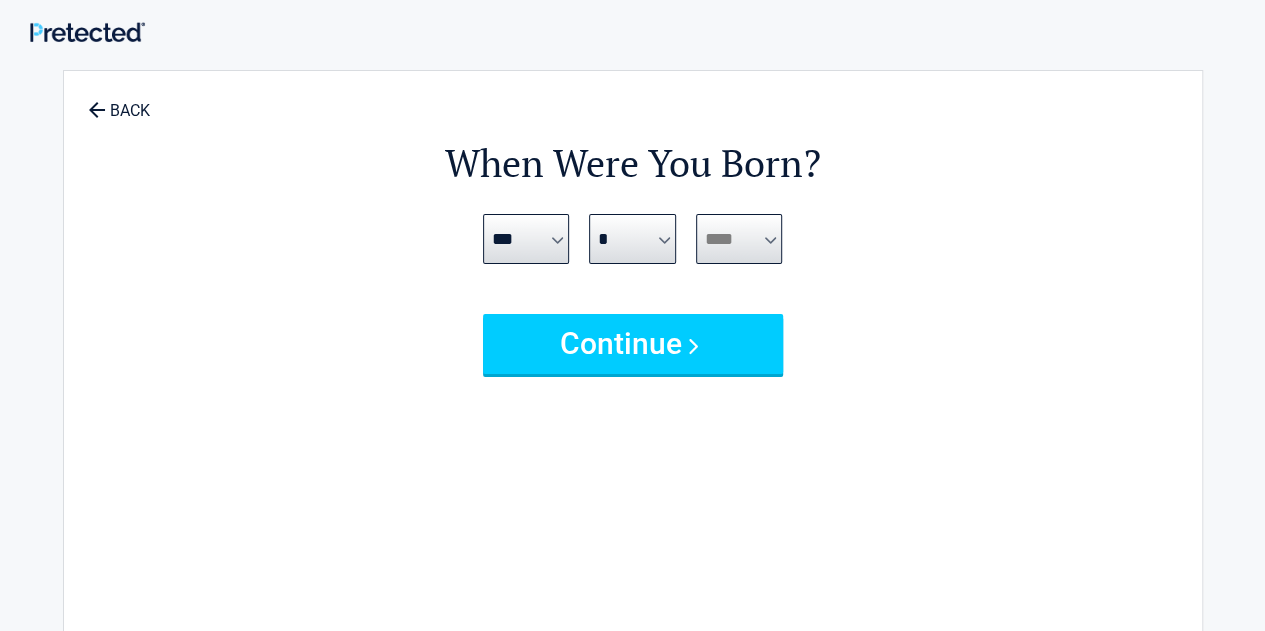 select on "****" 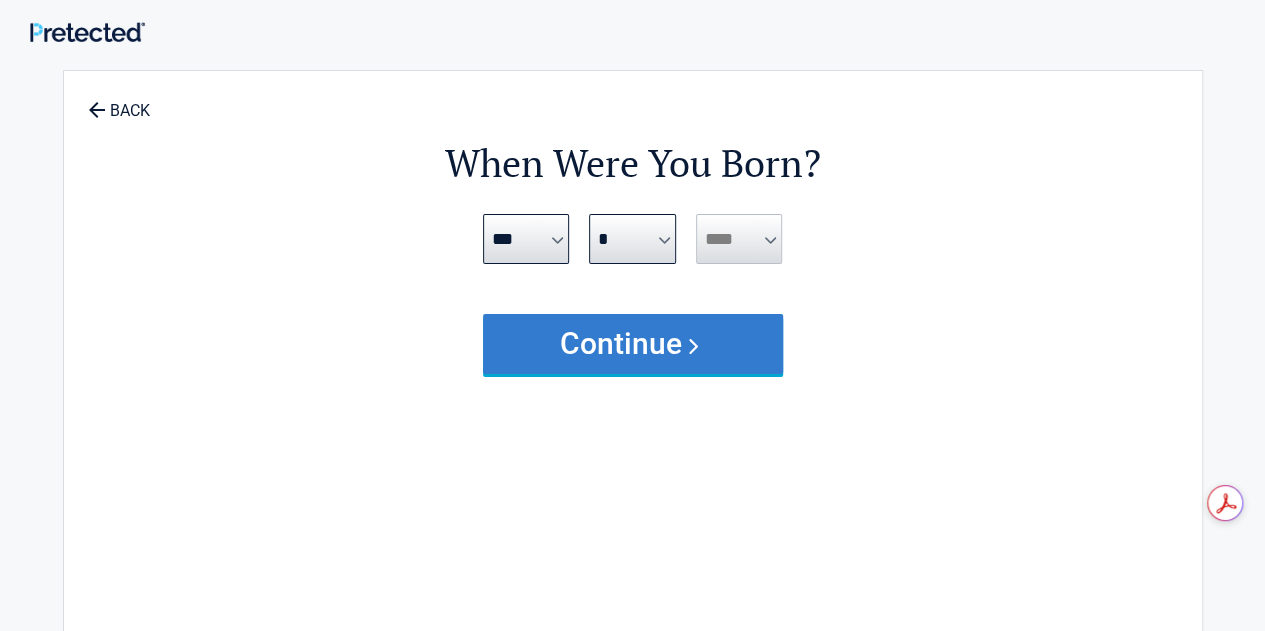 click on "Continue" at bounding box center [633, 344] 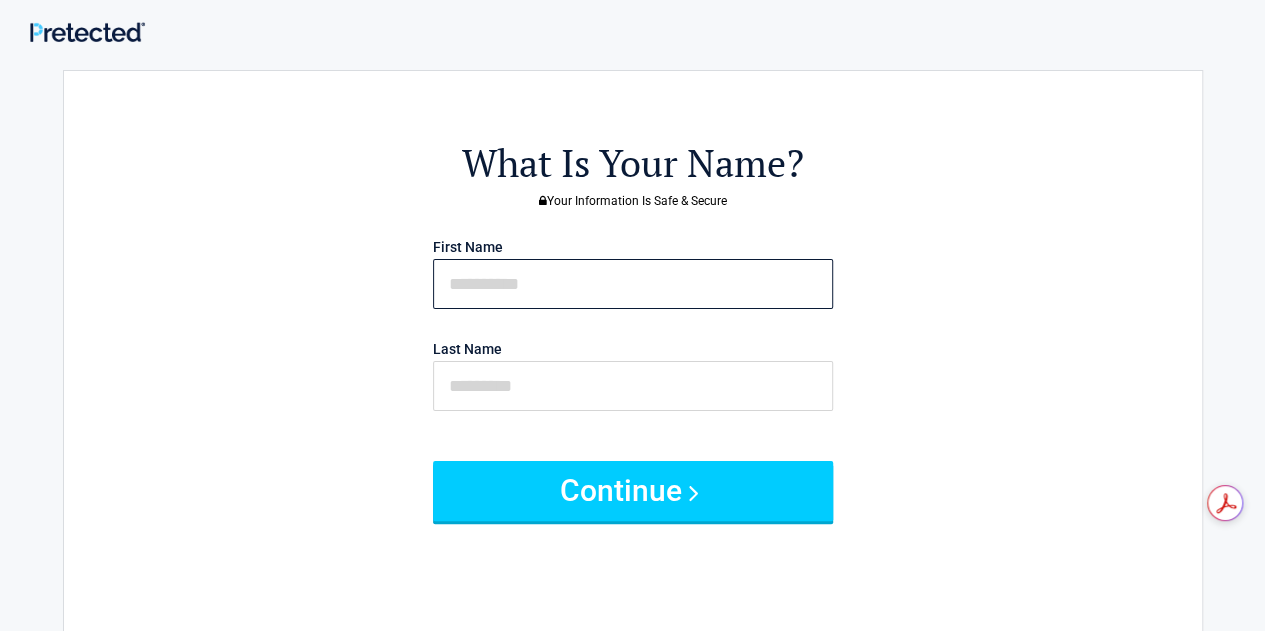 click at bounding box center (633, 284) 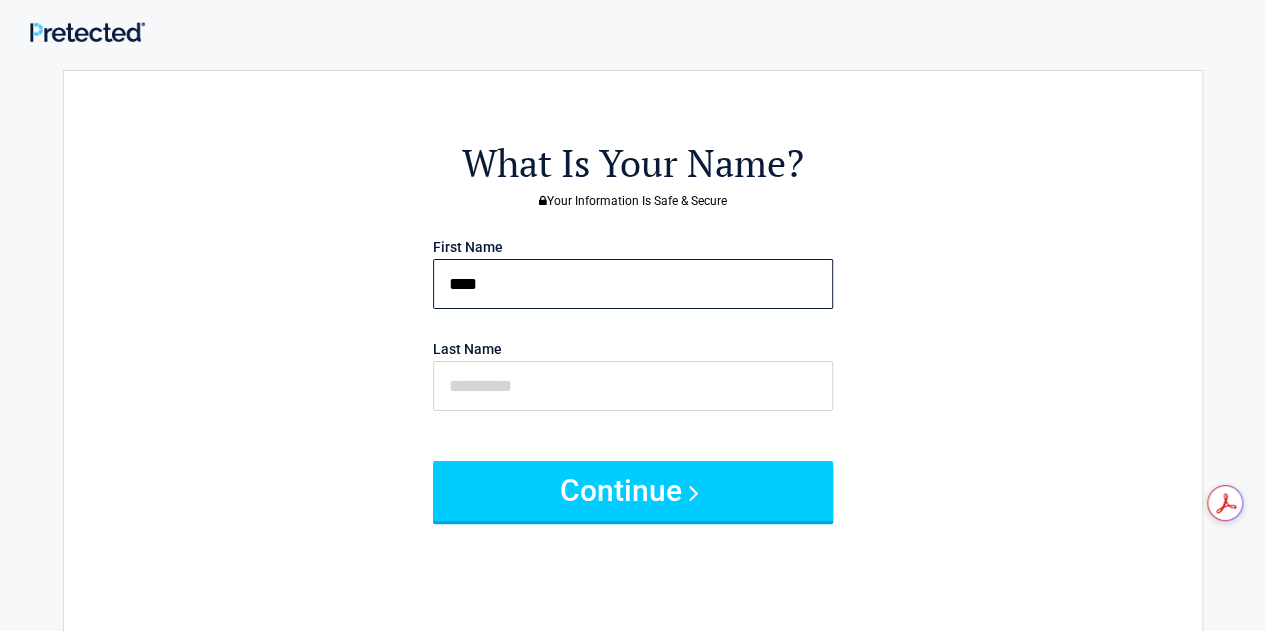 type on "****" 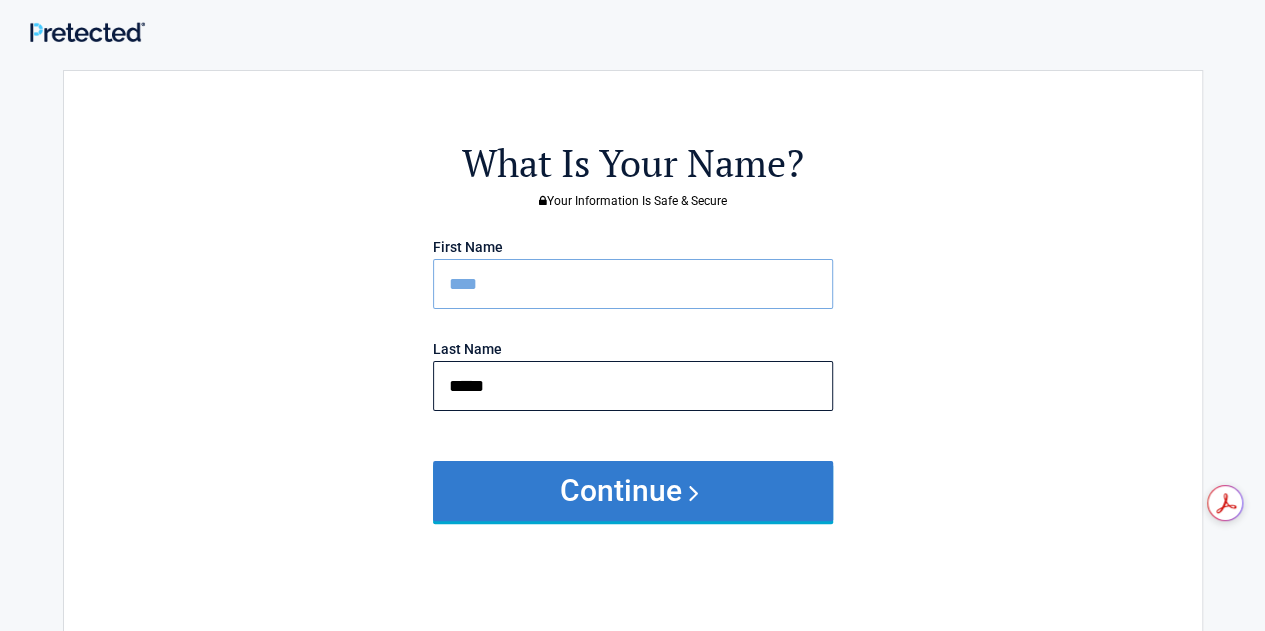 type on "*****" 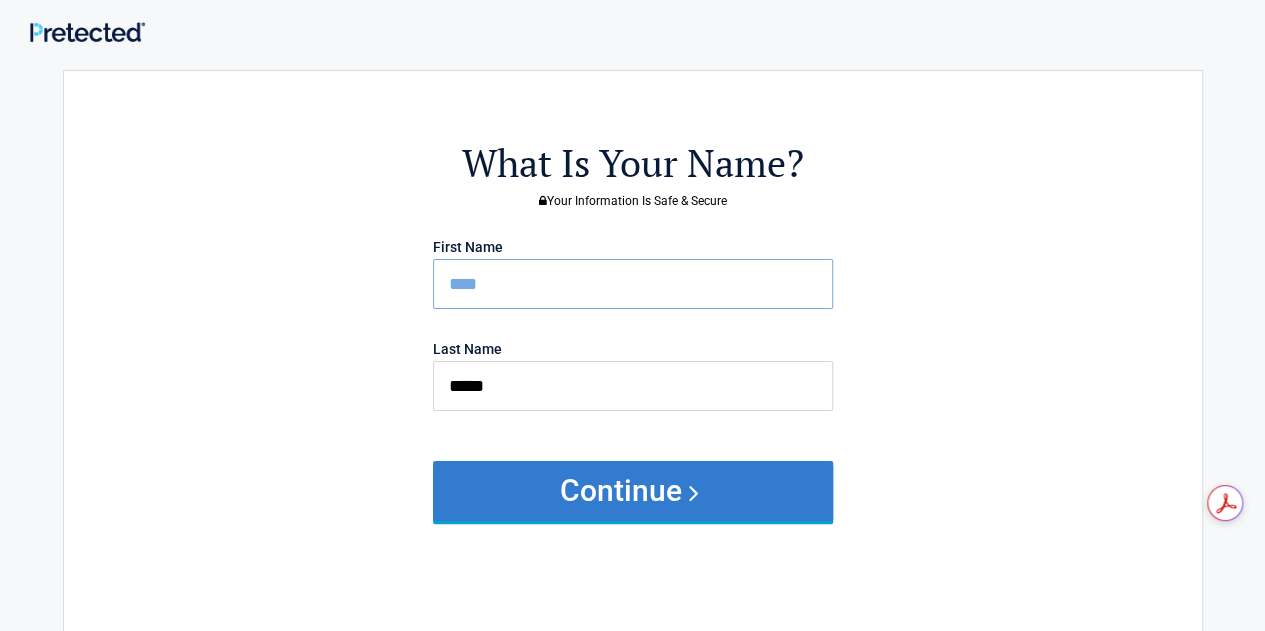 click on "Continue" at bounding box center (633, 491) 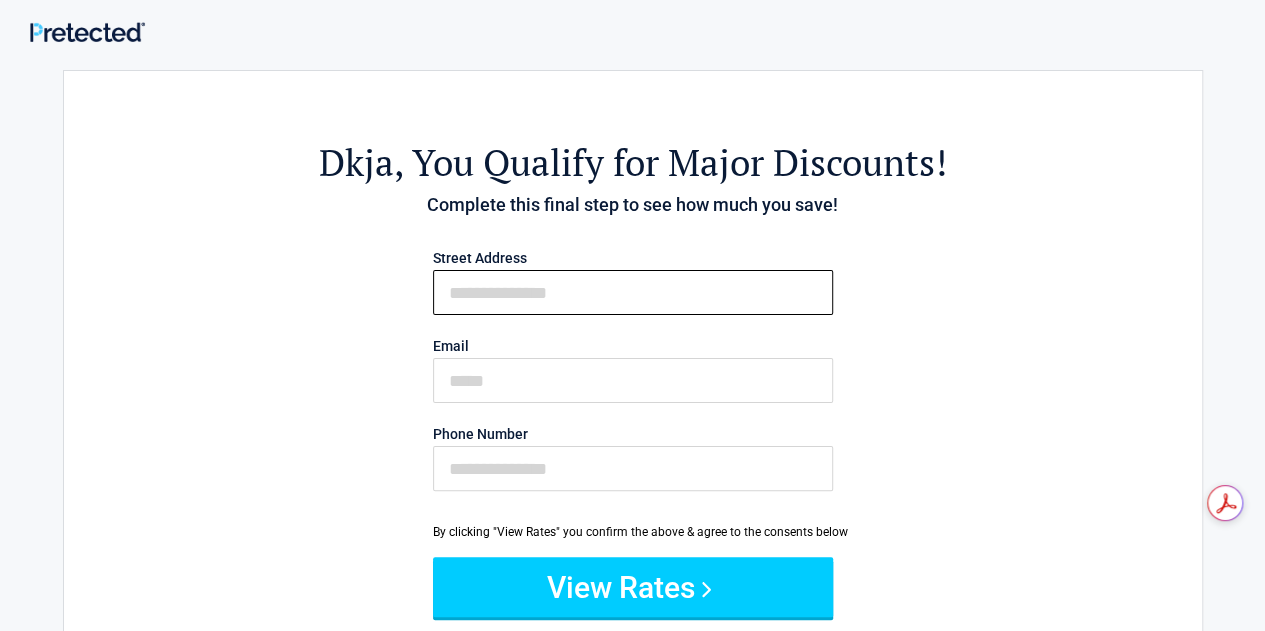 click on "First Name" at bounding box center (633, 292) 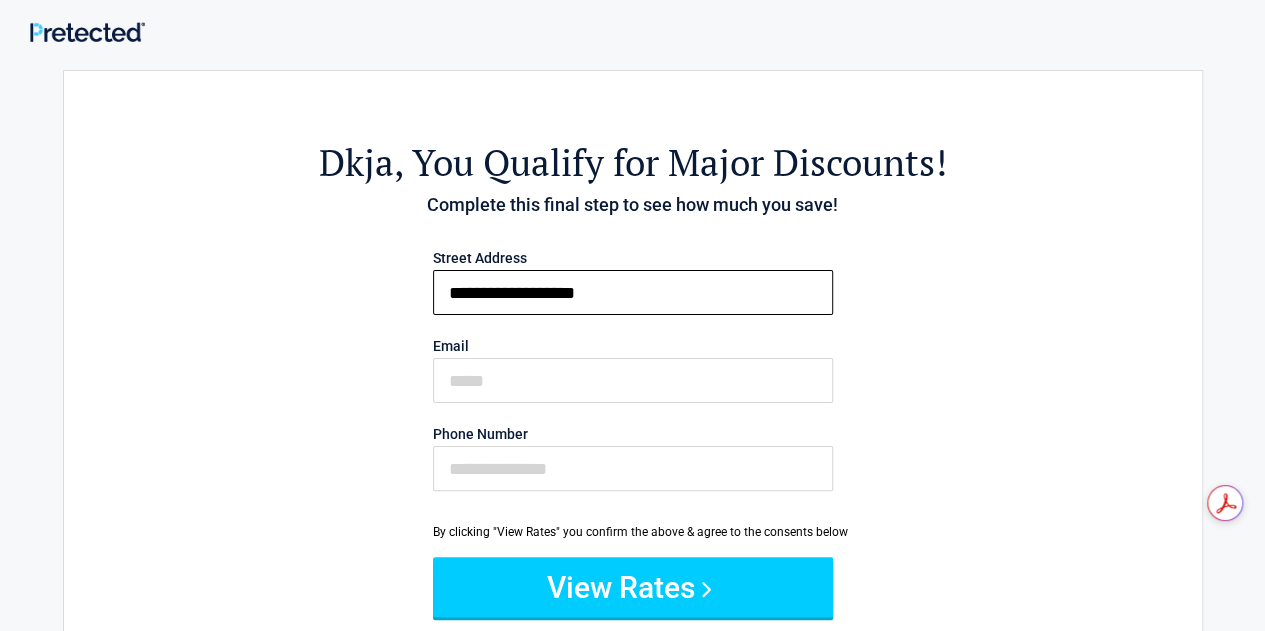 type on "**********" 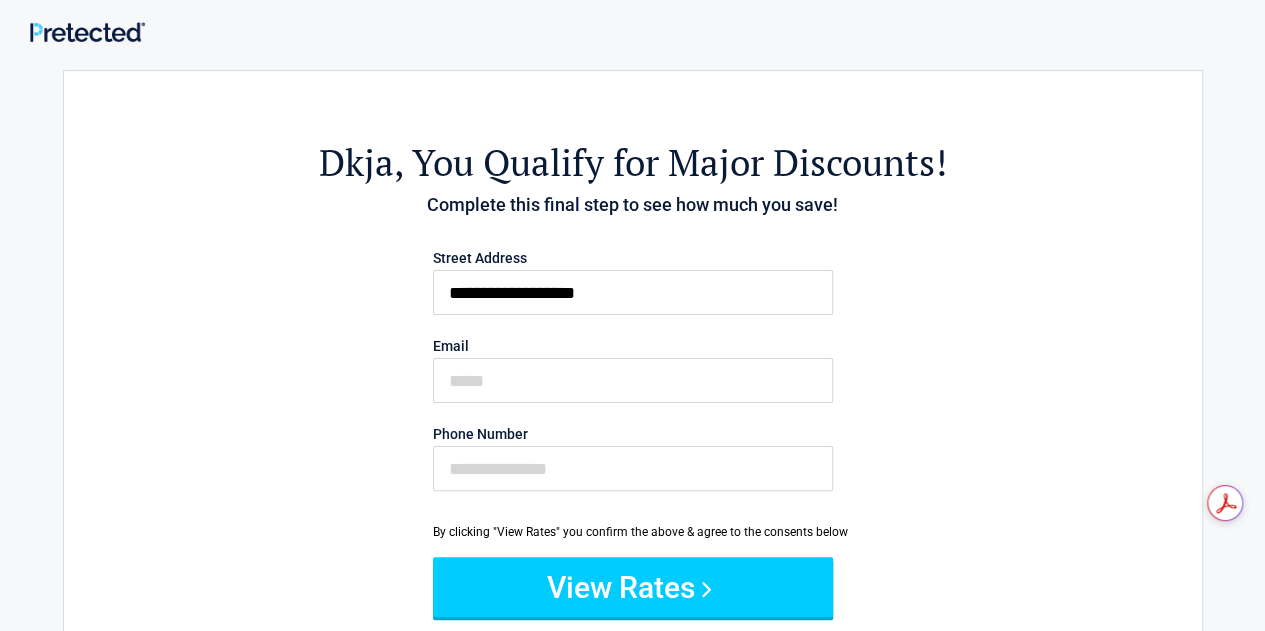 click on "**********" at bounding box center [633, 375] 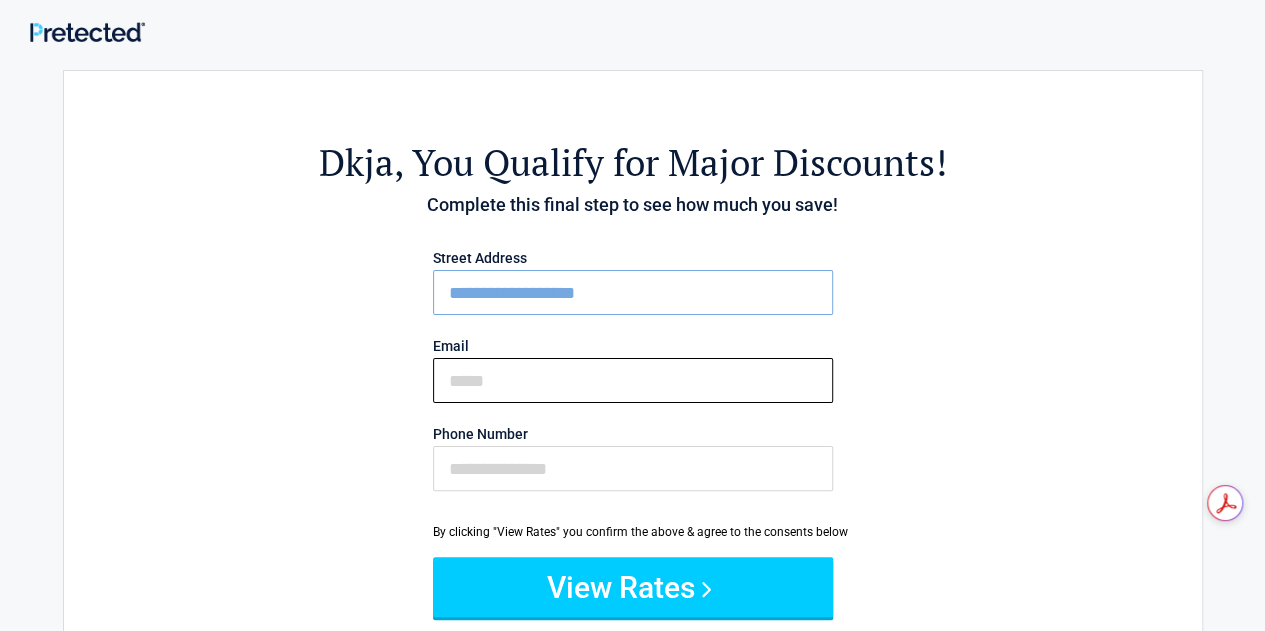 click on "Email" at bounding box center (633, 380) 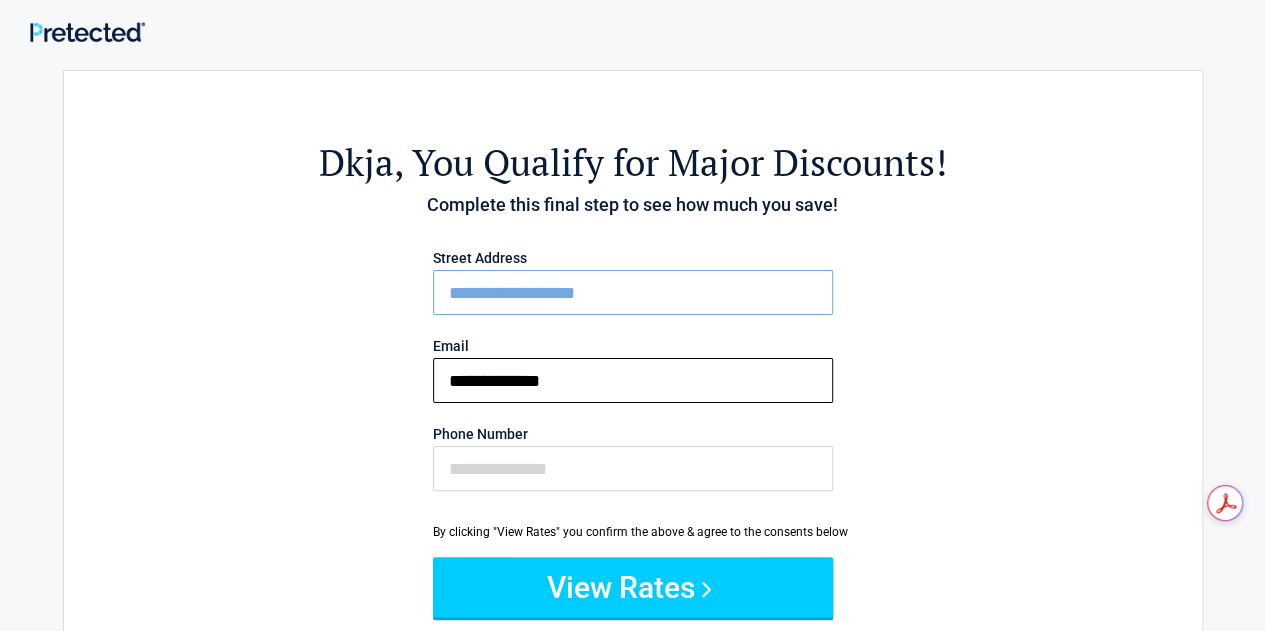 type on "**********" 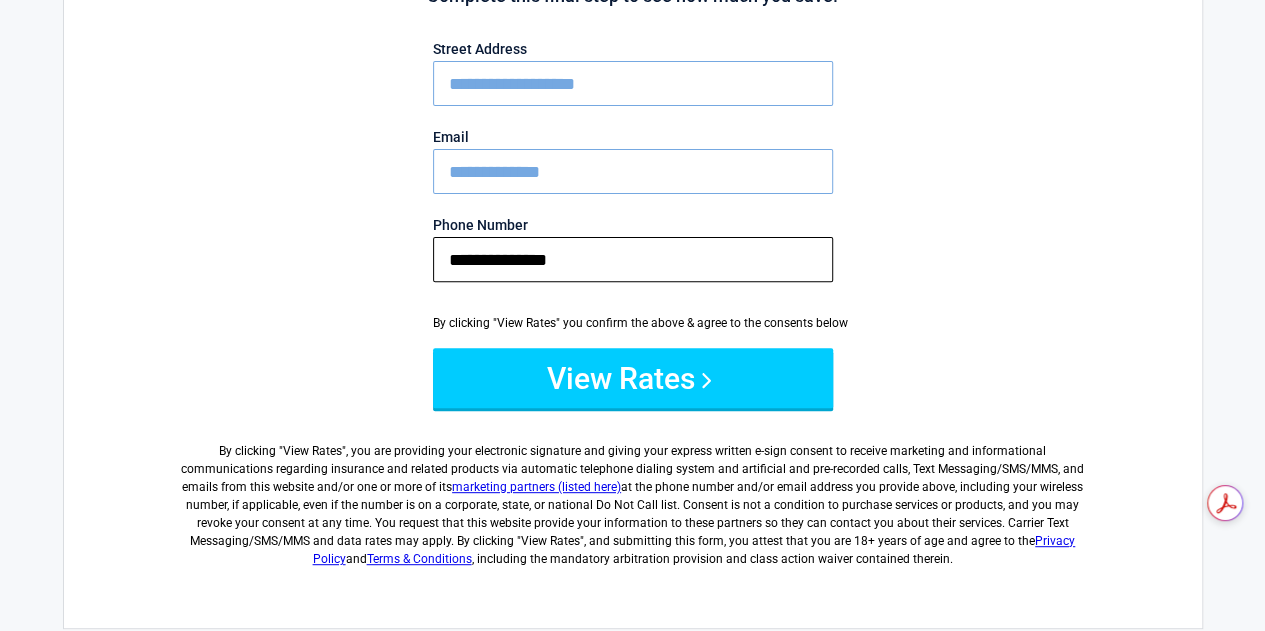 scroll, scrollTop: 217, scrollLeft: 0, axis: vertical 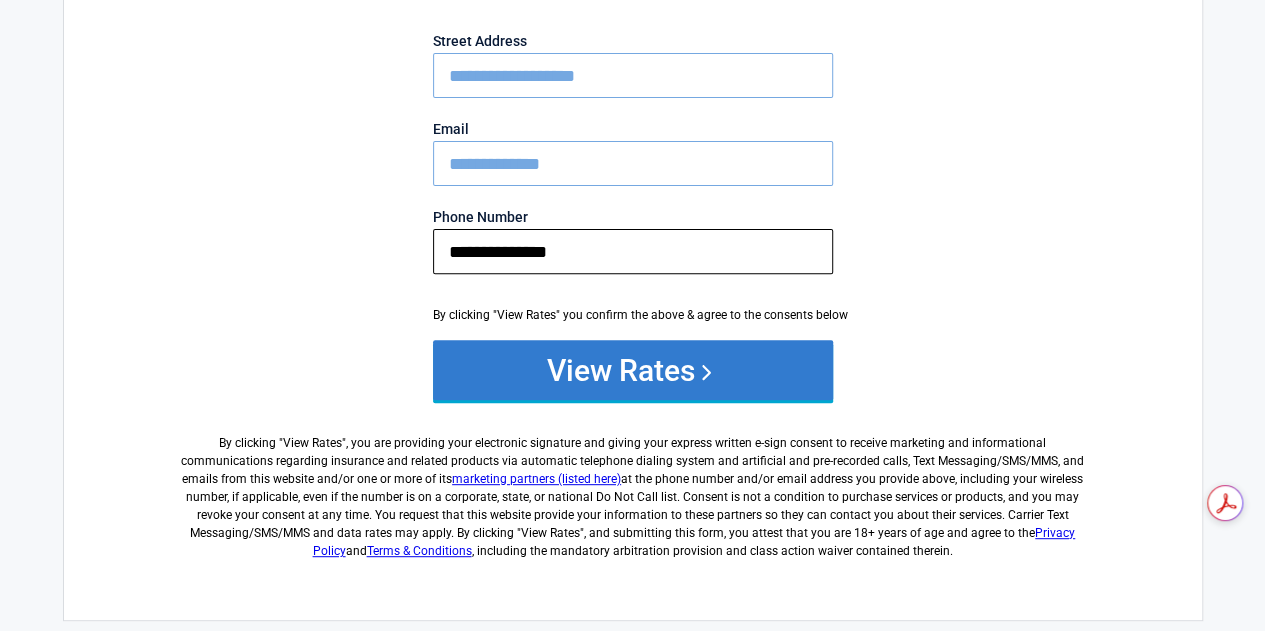 type on "**********" 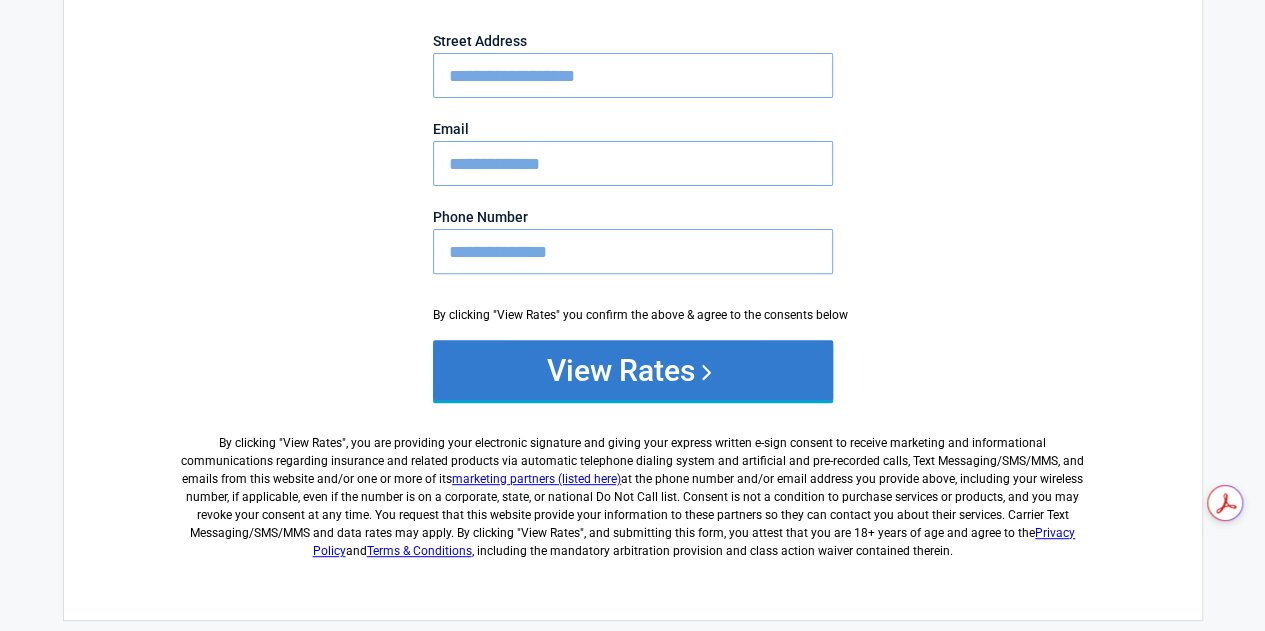 click on "View Rates" at bounding box center [633, 370] 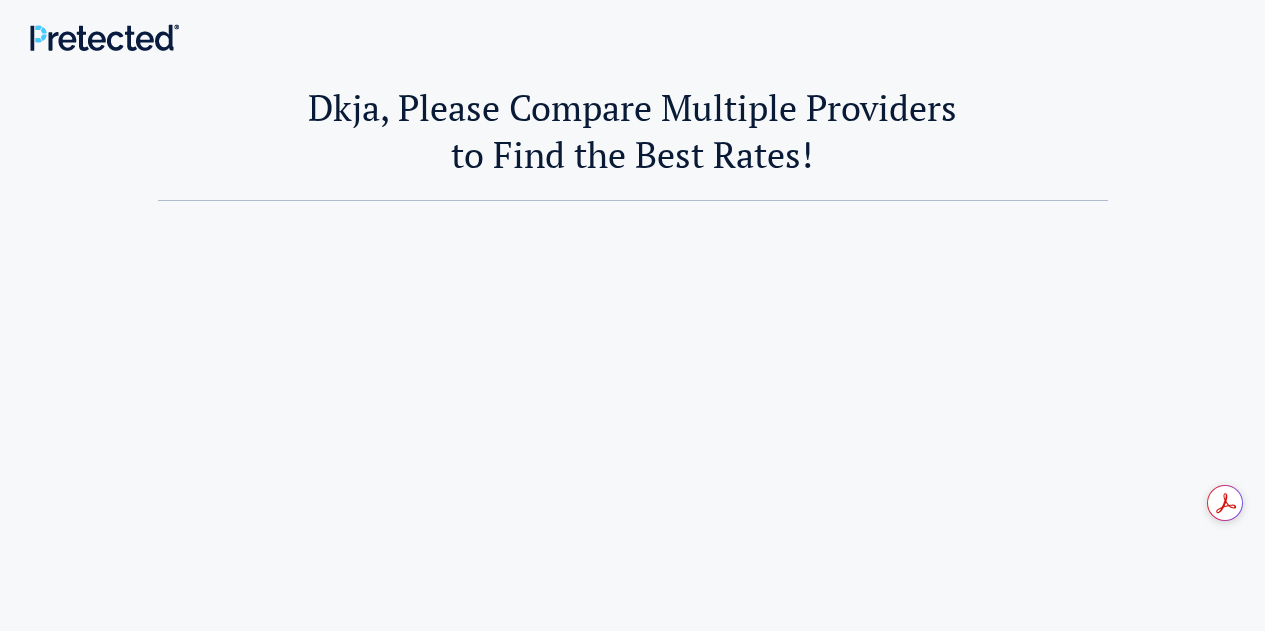 scroll, scrollTop: 0, scrollLeft: 0, axis: both 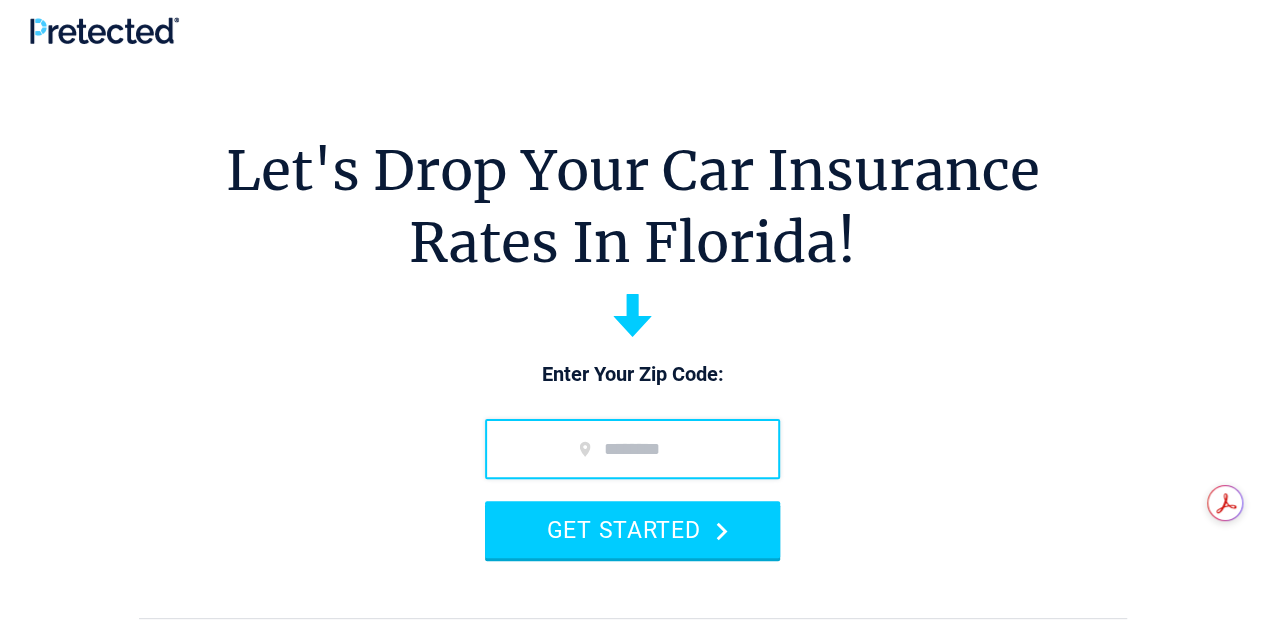 click at bounding box center [632, 449] 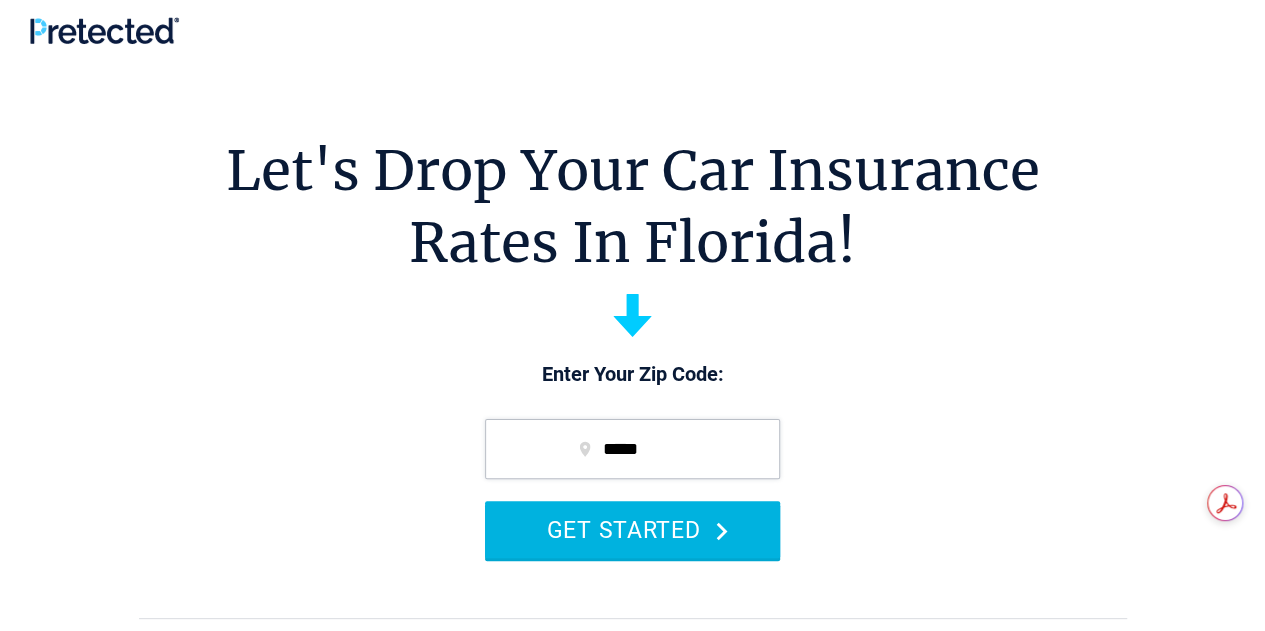 type on "*****" 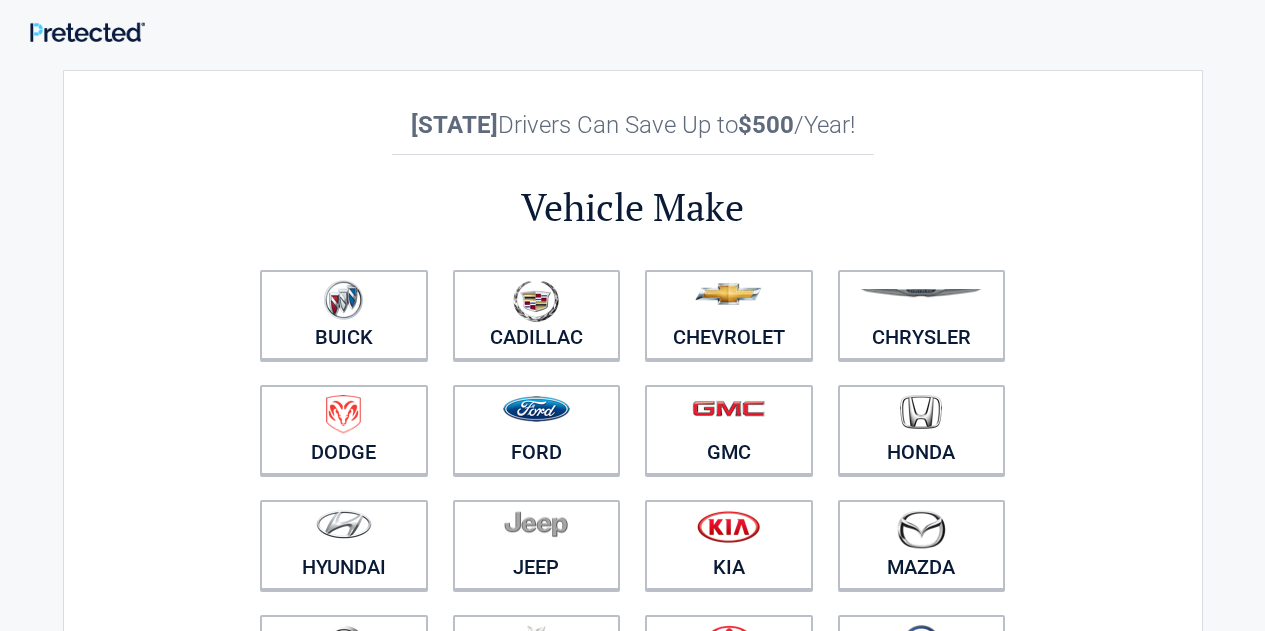 scroll, scrollTop: 0, scrollLeft: 0, axis: both 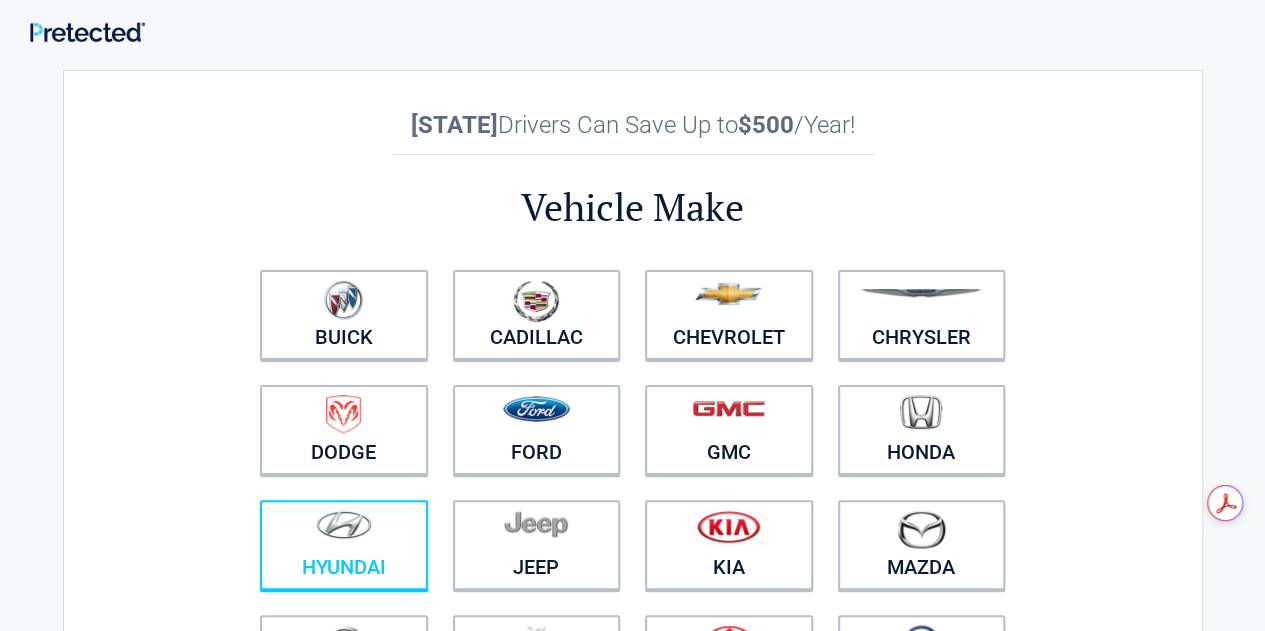 click at bounding box center [344, 524] 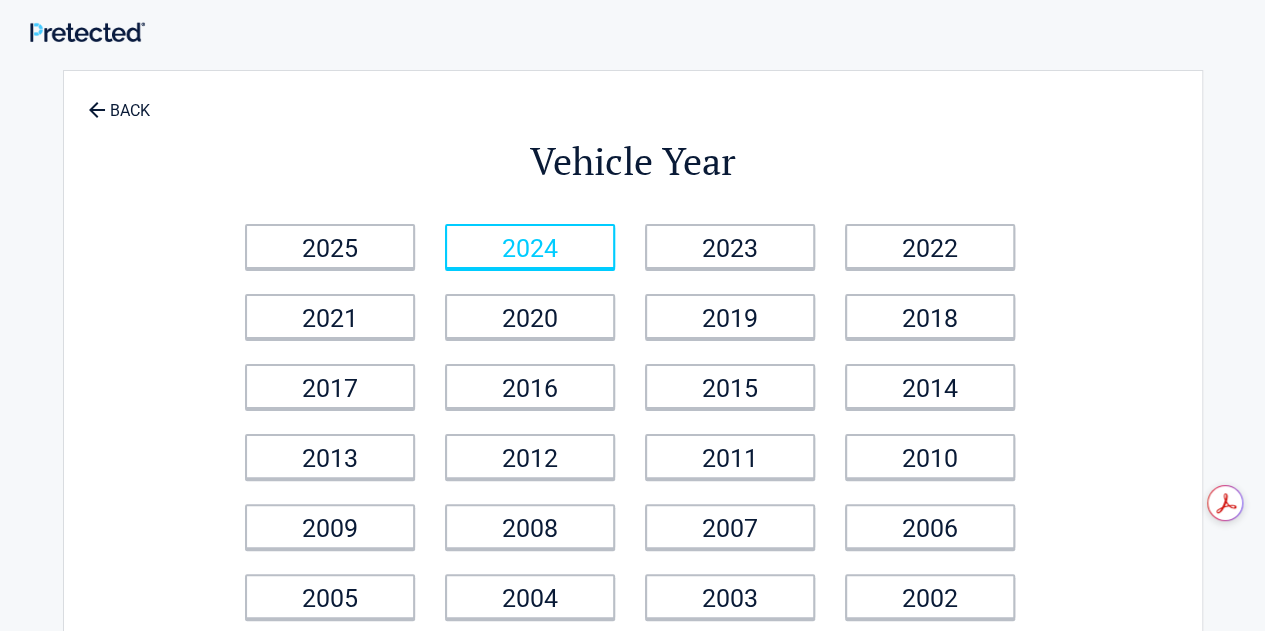 click on "2024" at bounding box center [530, 246] 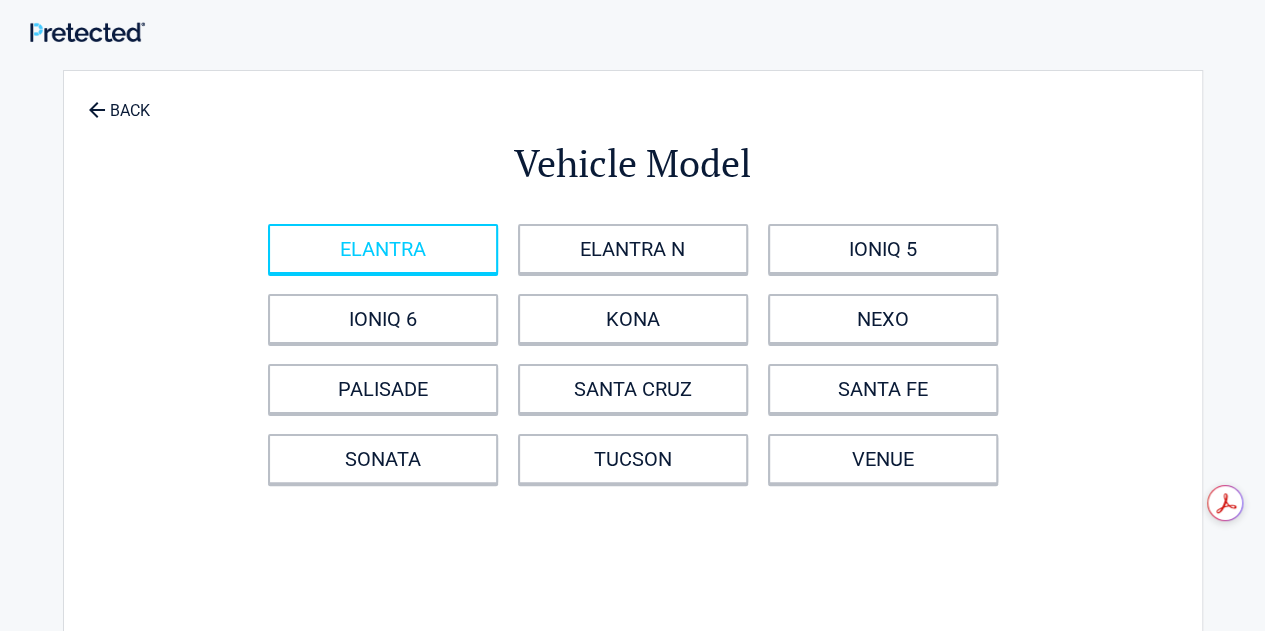 click on "ELANTRA" at bounding box center [383, 249] 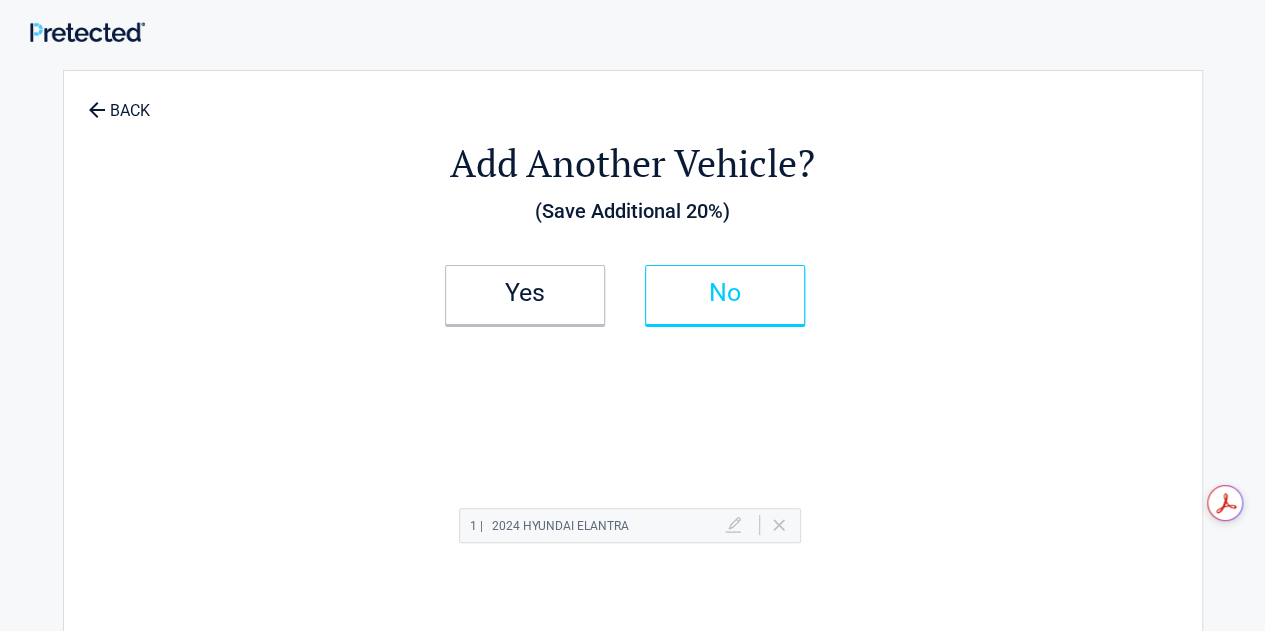 click on "No" at bounding box center (725, 295) 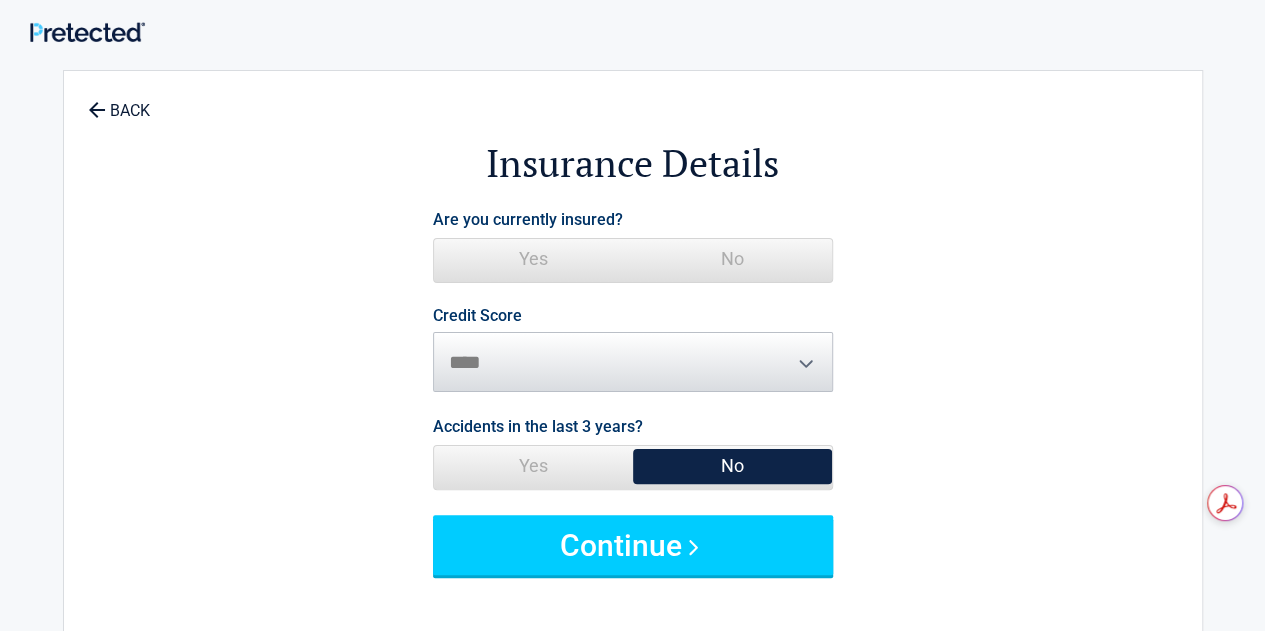 click on "Yes" at bounding box center (533, 259) 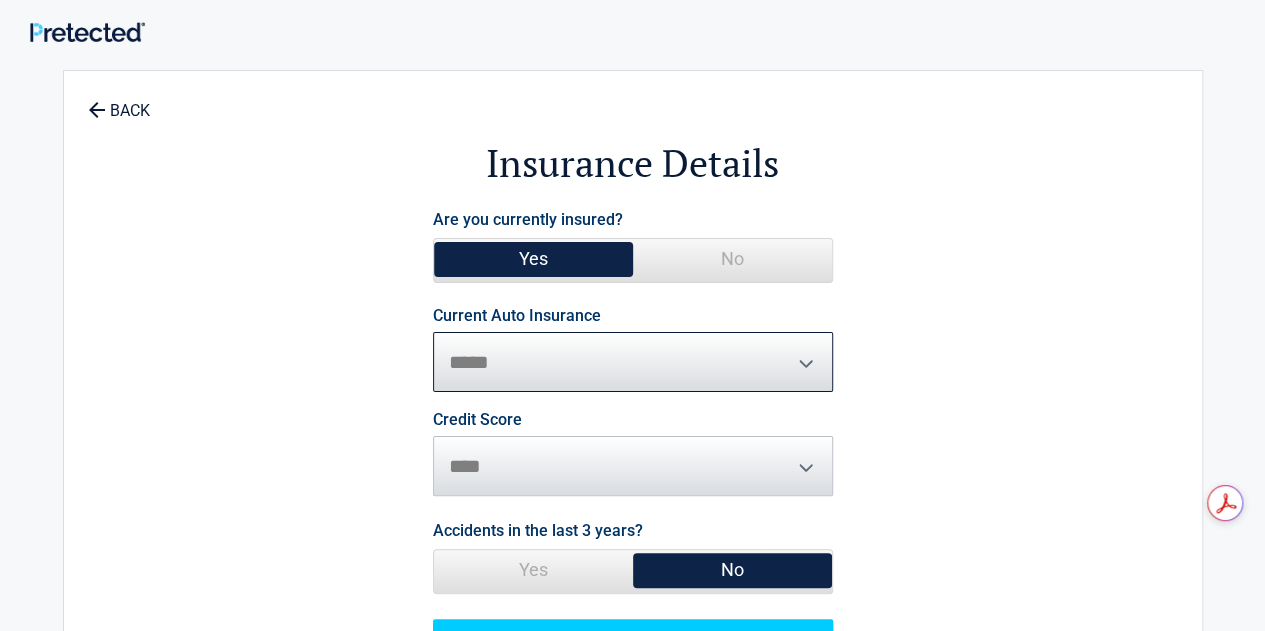 click on "**********" at bounding box center [633, 362] 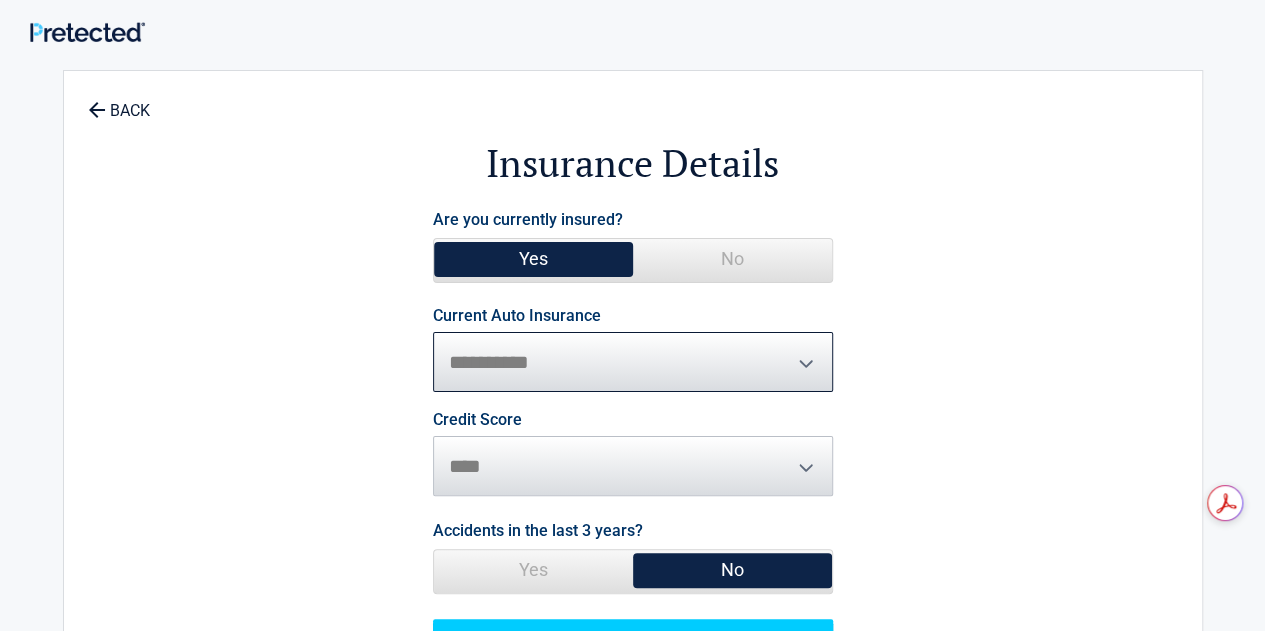 click on "**********" at bounding box center (633, 362) 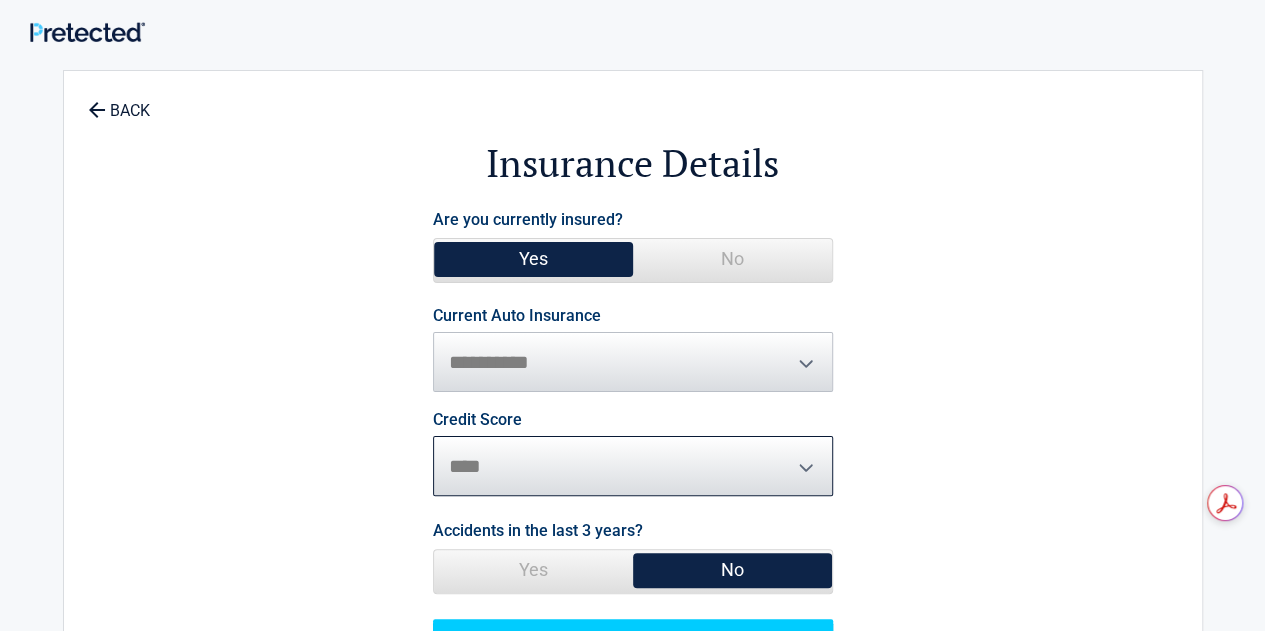 click on "*********
****
*******
****" at bounding box center (633, 466) 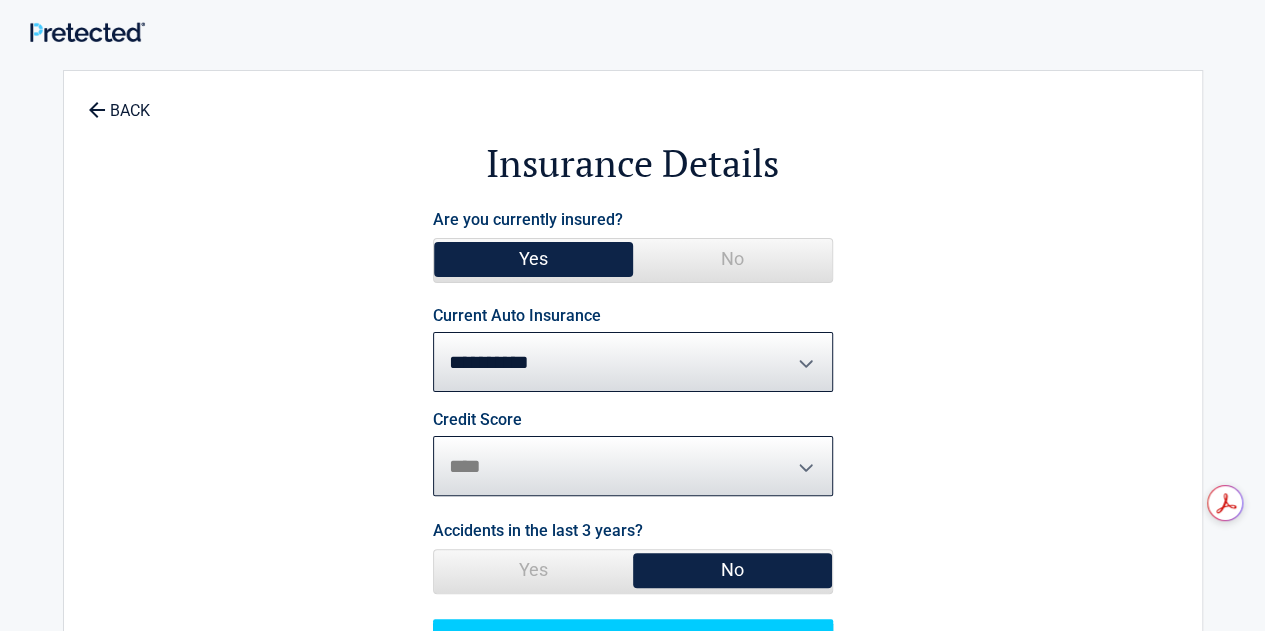 select on "*********" 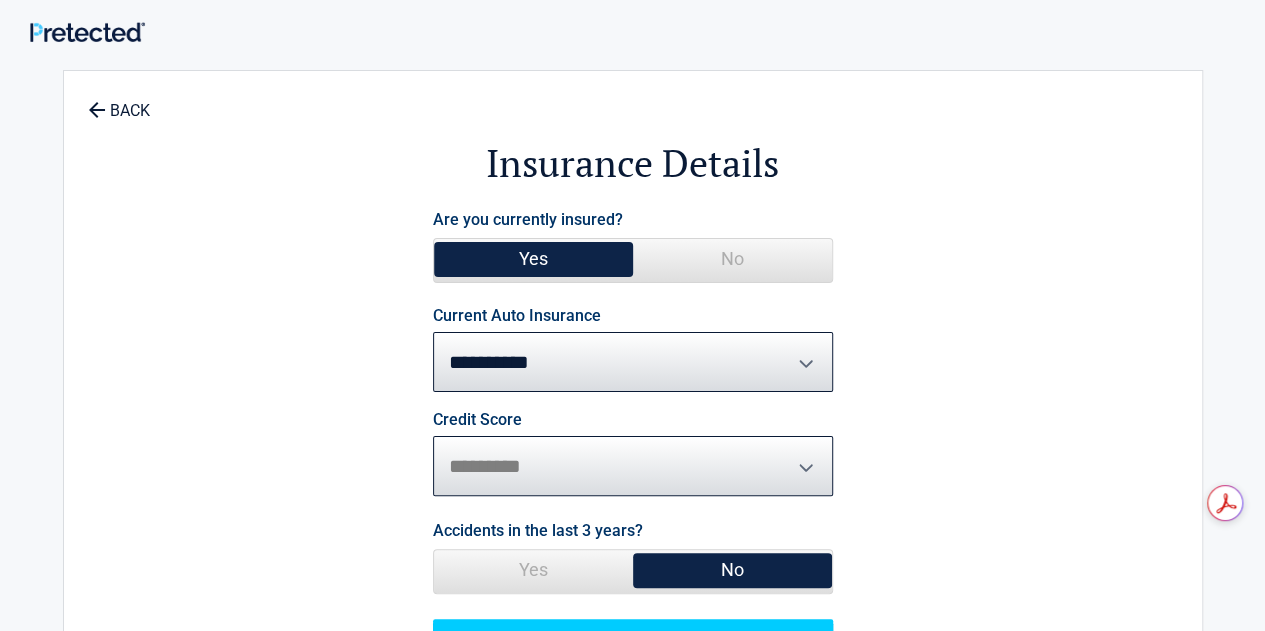 click on "*********
****
*******
****" at bounding box center (633, 466) 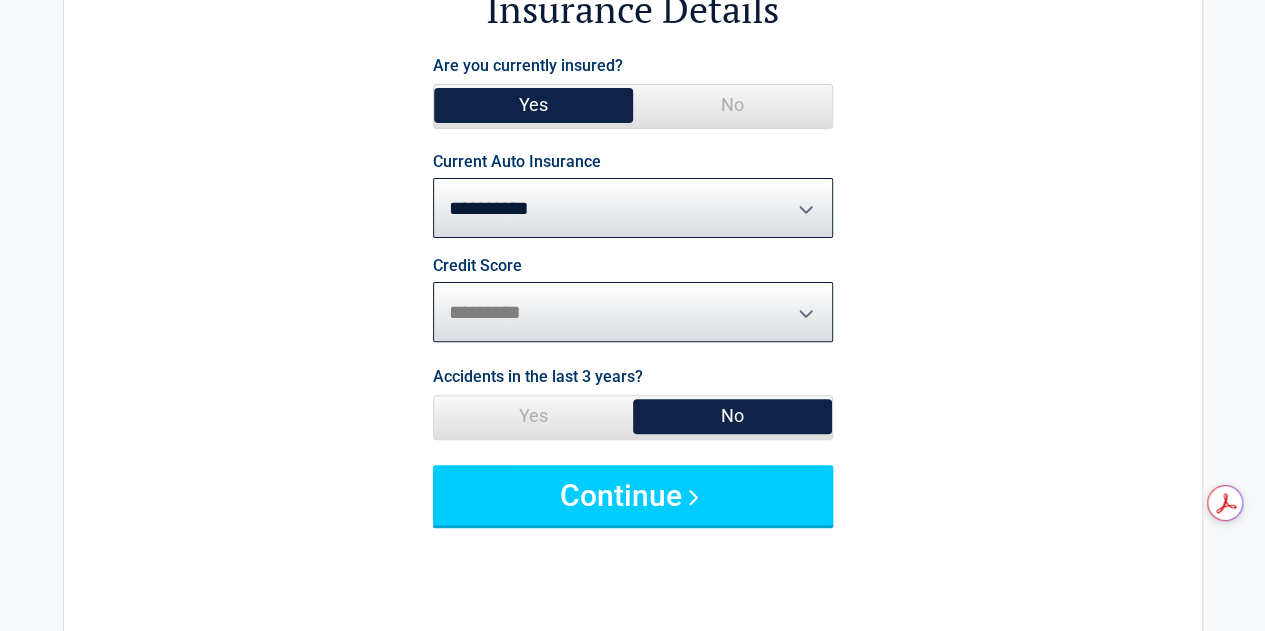 scroll, scrollTop: 156, scrollLeft: 0, axis: vertical 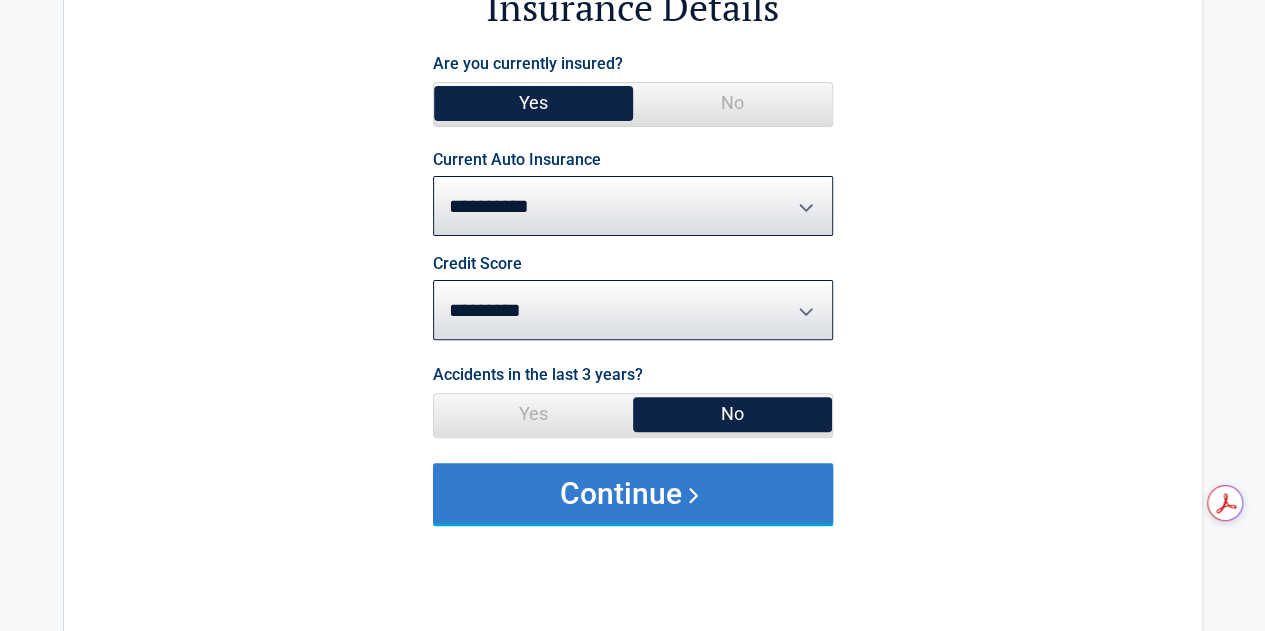 click on "Continue" at bounding box center [633, 493] 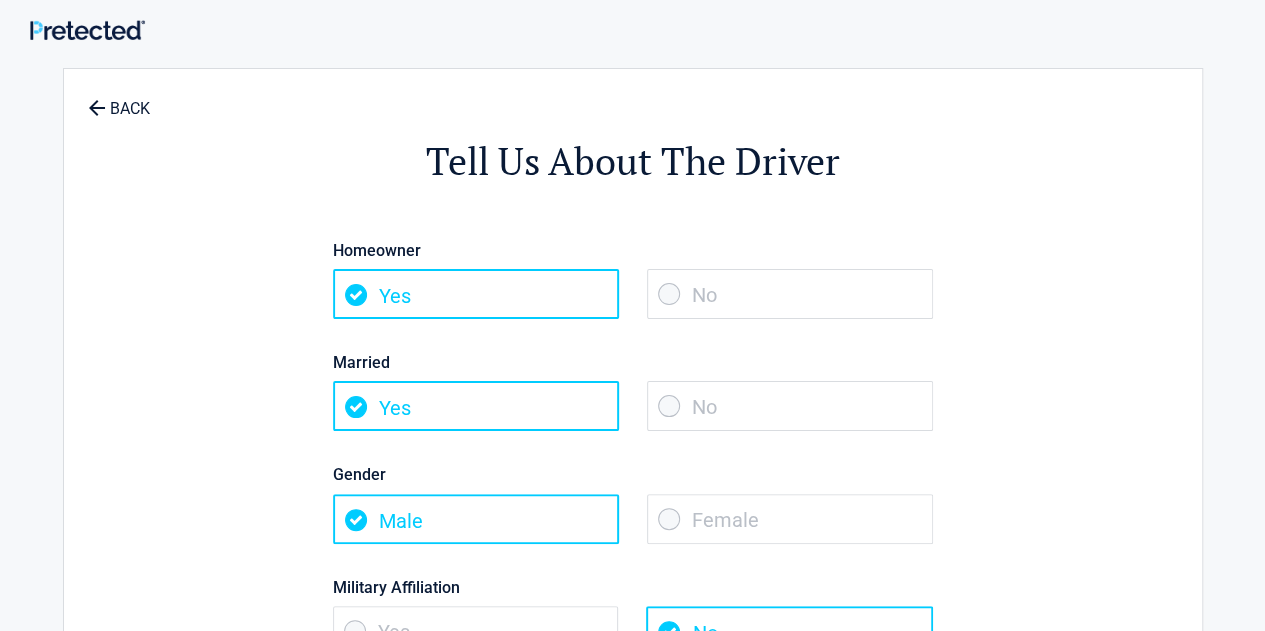 scroll, scrollTop: 0, scrollLeft: 0, axis: both 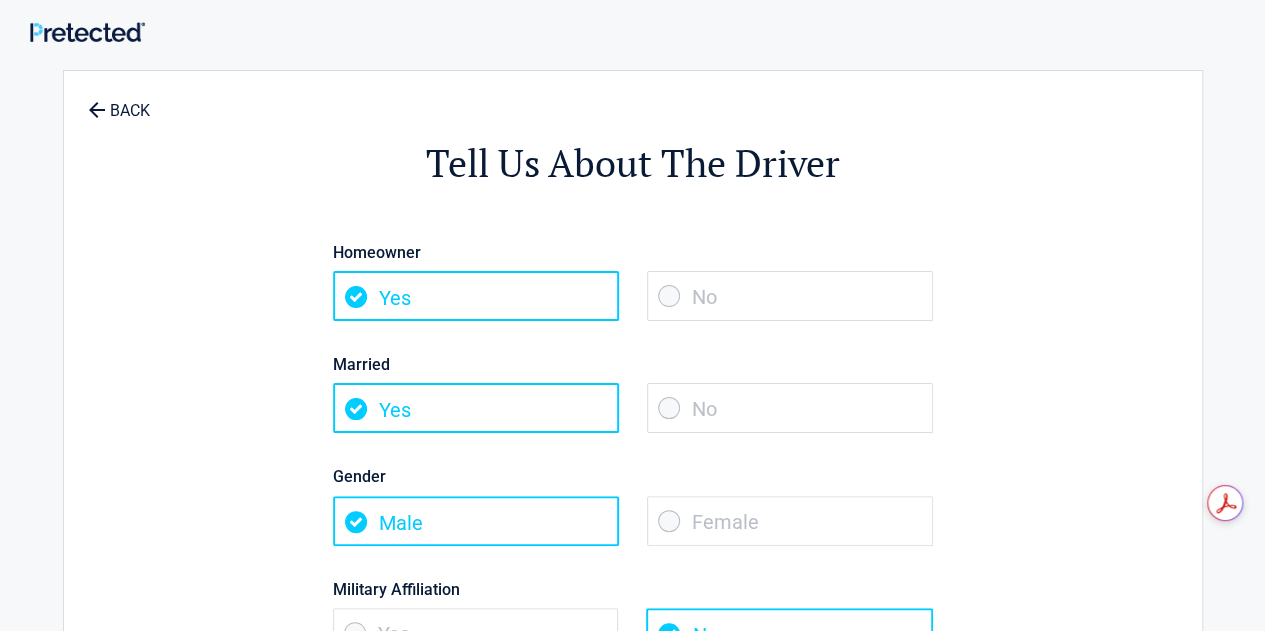 click on "No" at bounding box center (790, 408) 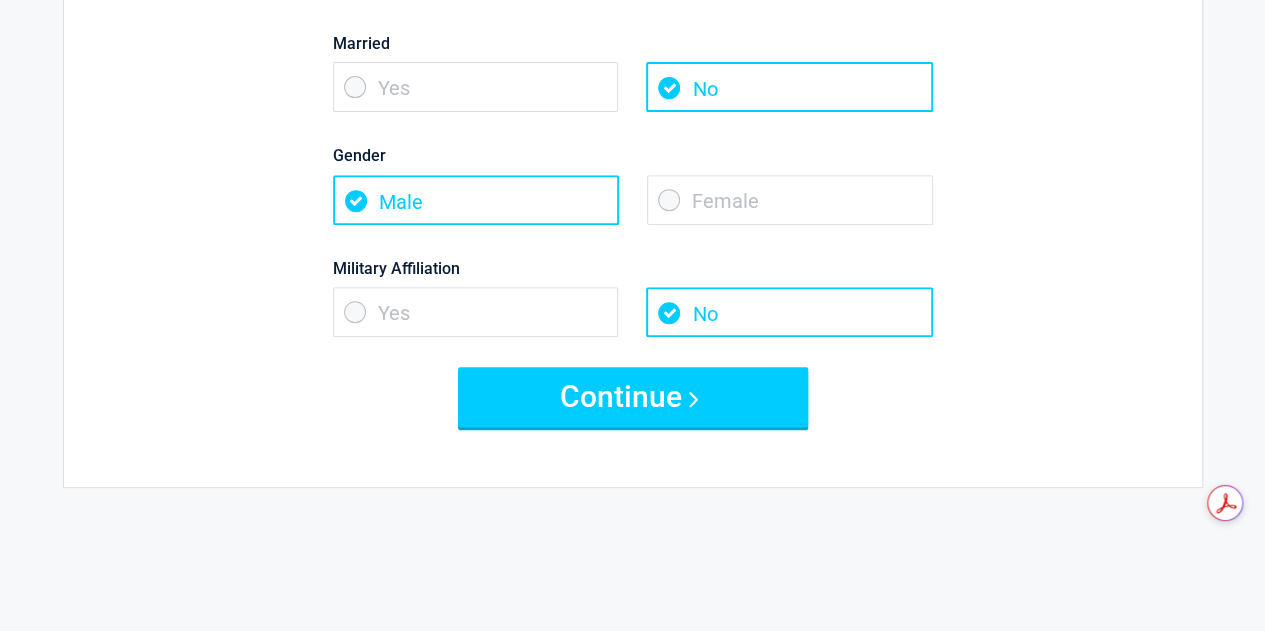 scroll, scrollTop: 322, scrollLeft: 0, axis: vertical 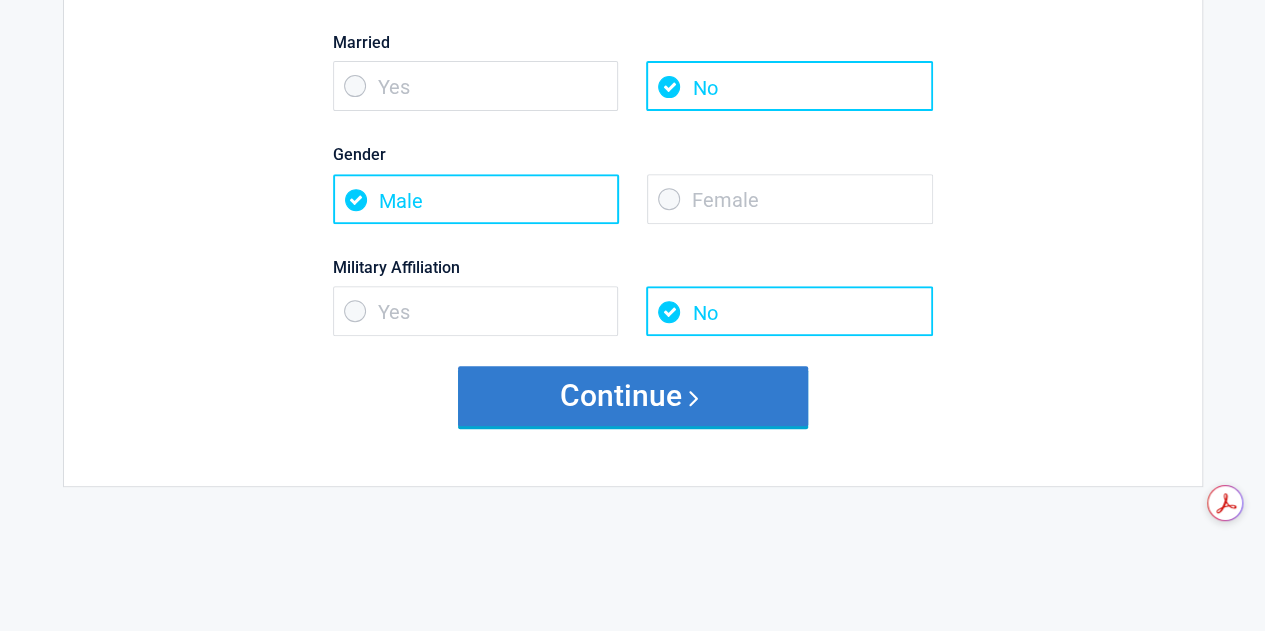 click on "Continue" at bounding box center [633, 396] 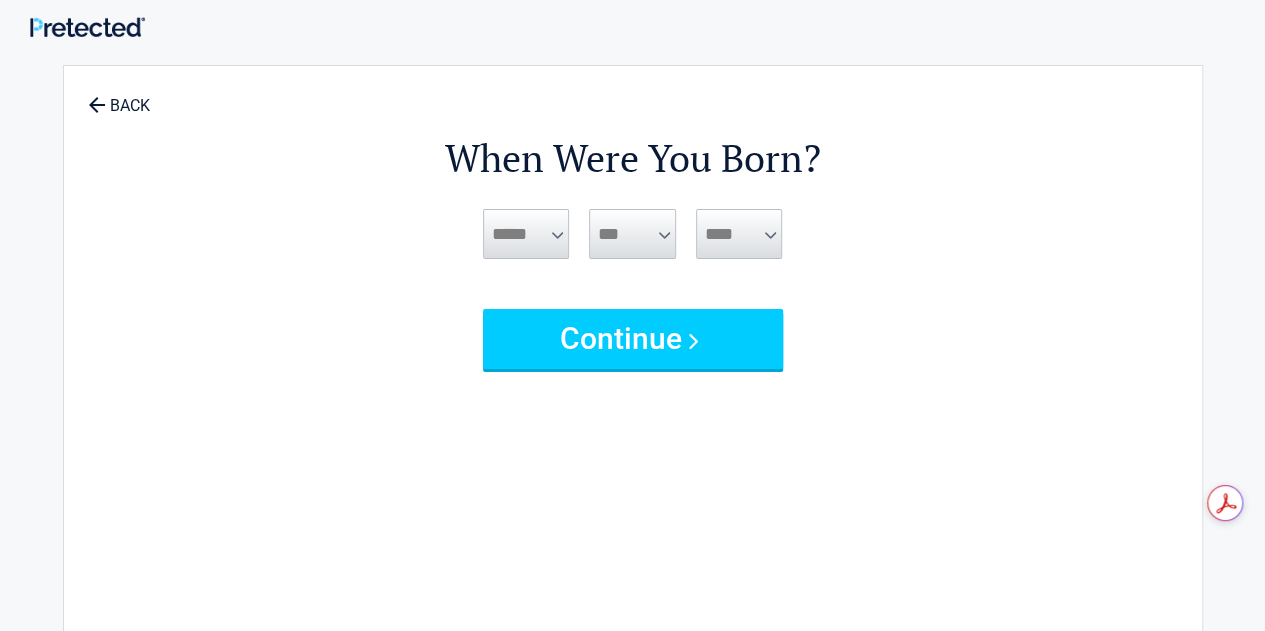 scroll, scrollTop: 0, scrollLeft: 0, axis: both 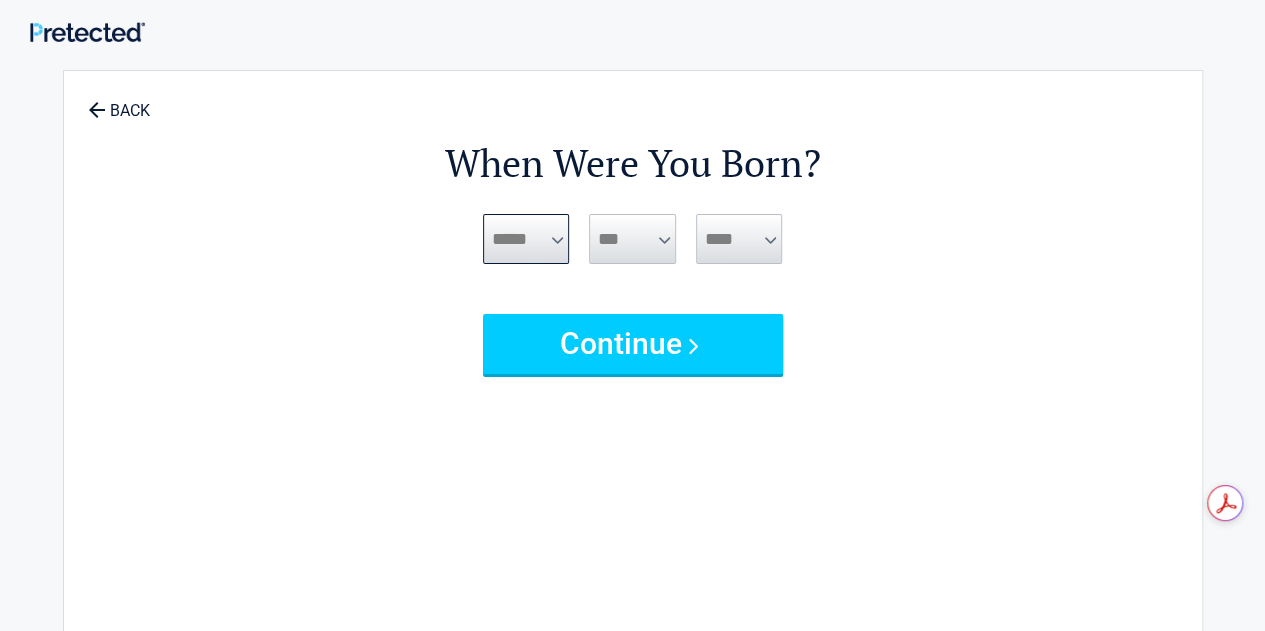 click on "*****
***
***
***
***
***
***
***
***
***
***
***
***" at bounding box center (526, 239) 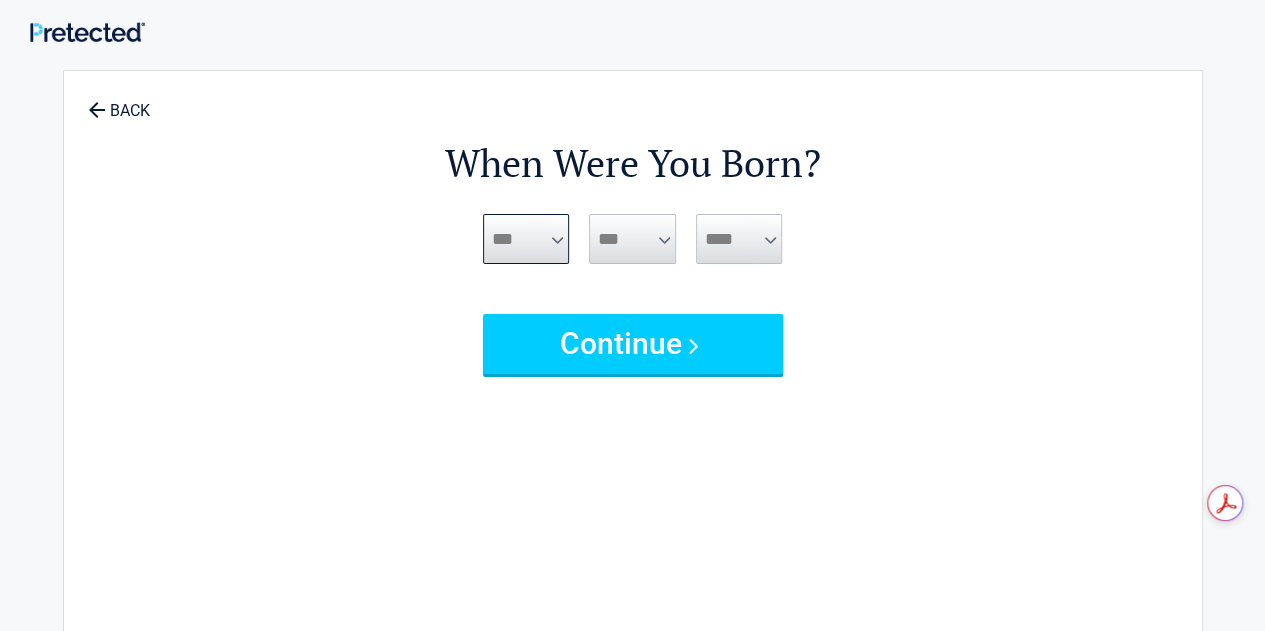 click on "*****
***
***
***
***
***
***
***
***
***
***
***
***" at bounding box center (526, 239) 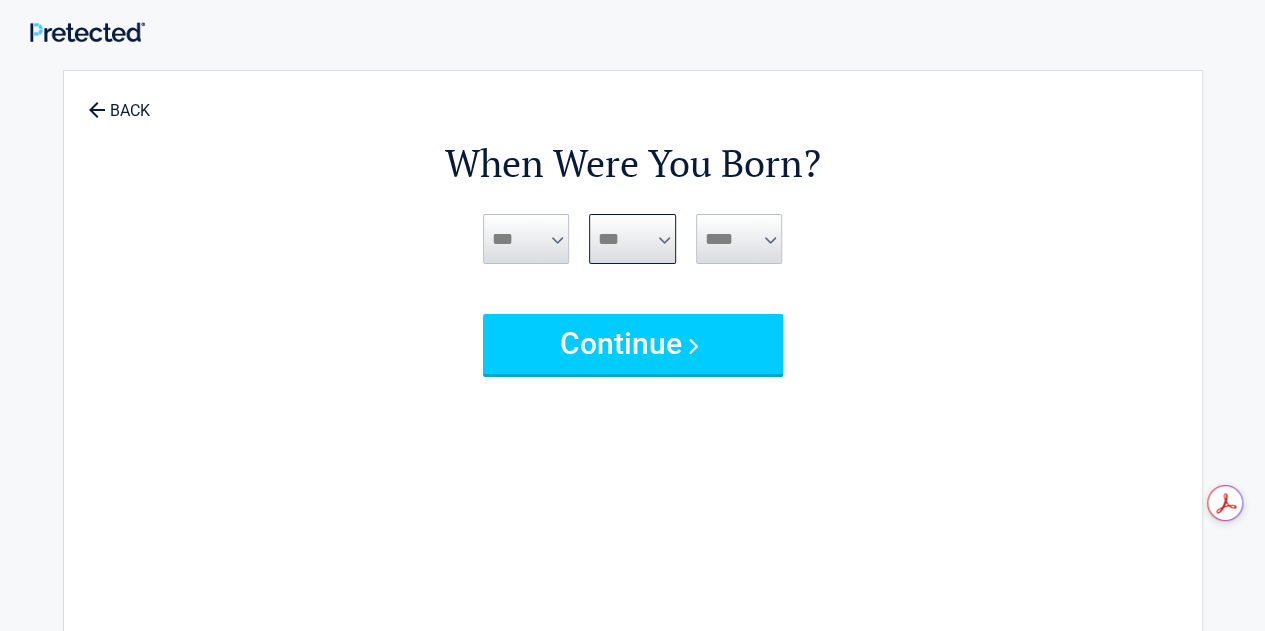 click on "*** * * * * * * * * * ** ** ** ** ** ** ** ** ** ** ** ** ** ** ** ** ** ** ** ** ** **" at bounding box center (632, 239) 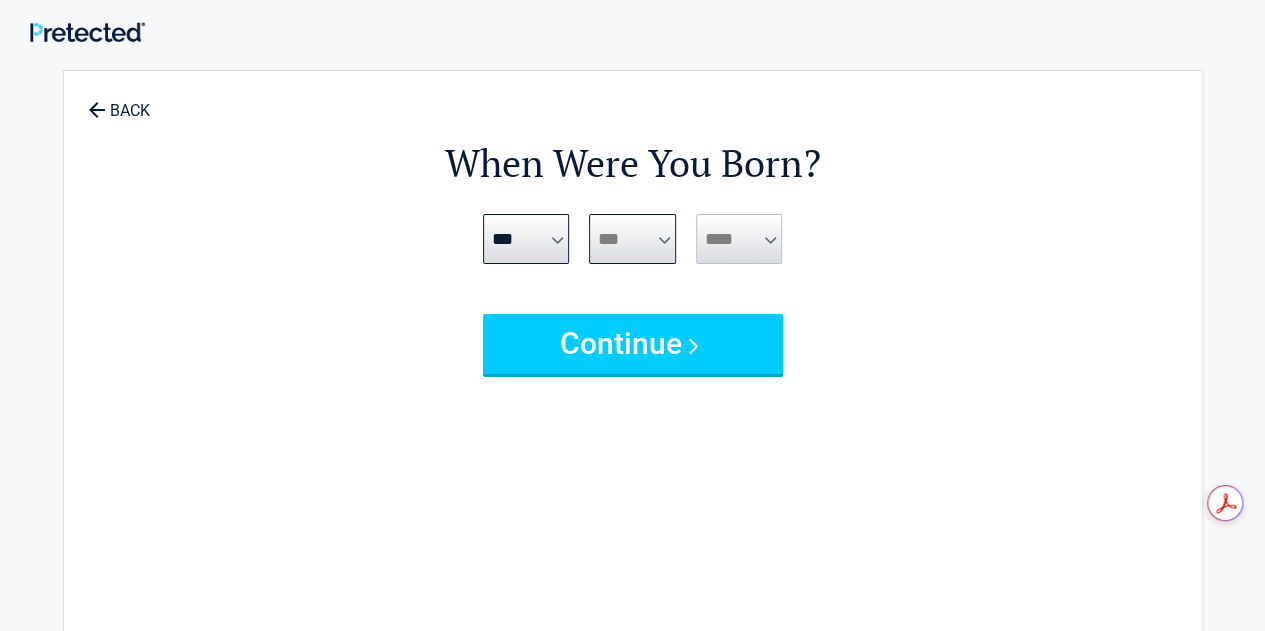 select on "*" 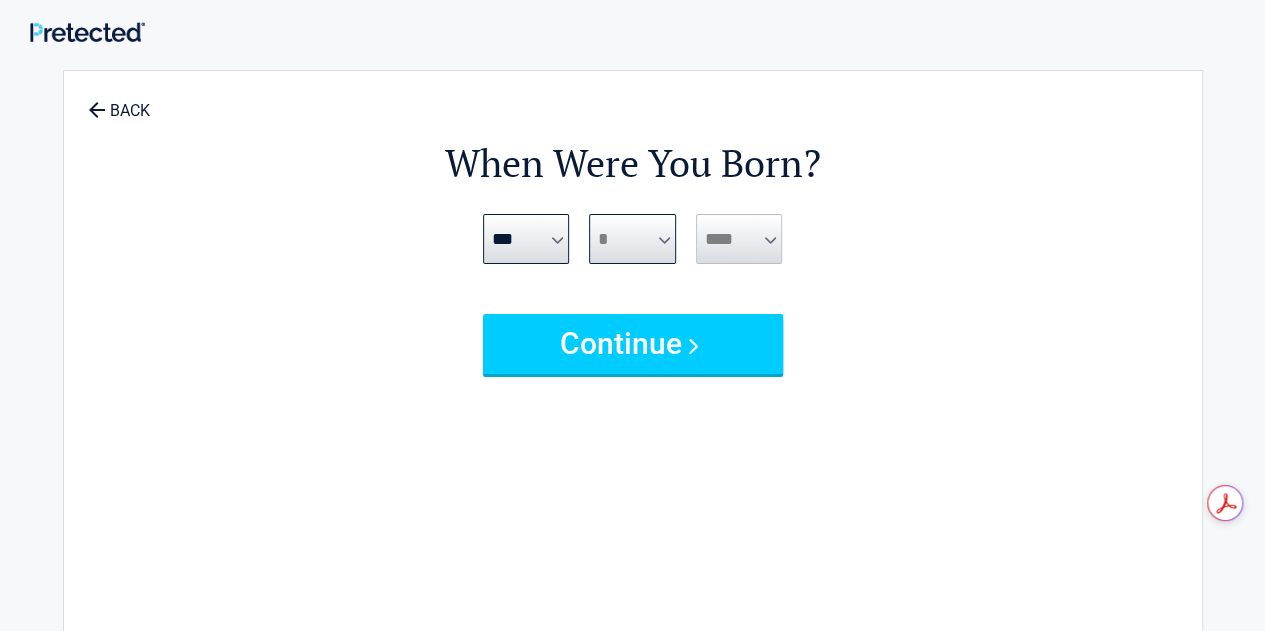 click on "*** * * * * * * * * * ** ** ** ** ** ** ** ** ** ** ** ** ** ** ** ** ** ** ** ** ** **" at bounding box center (632, 239) 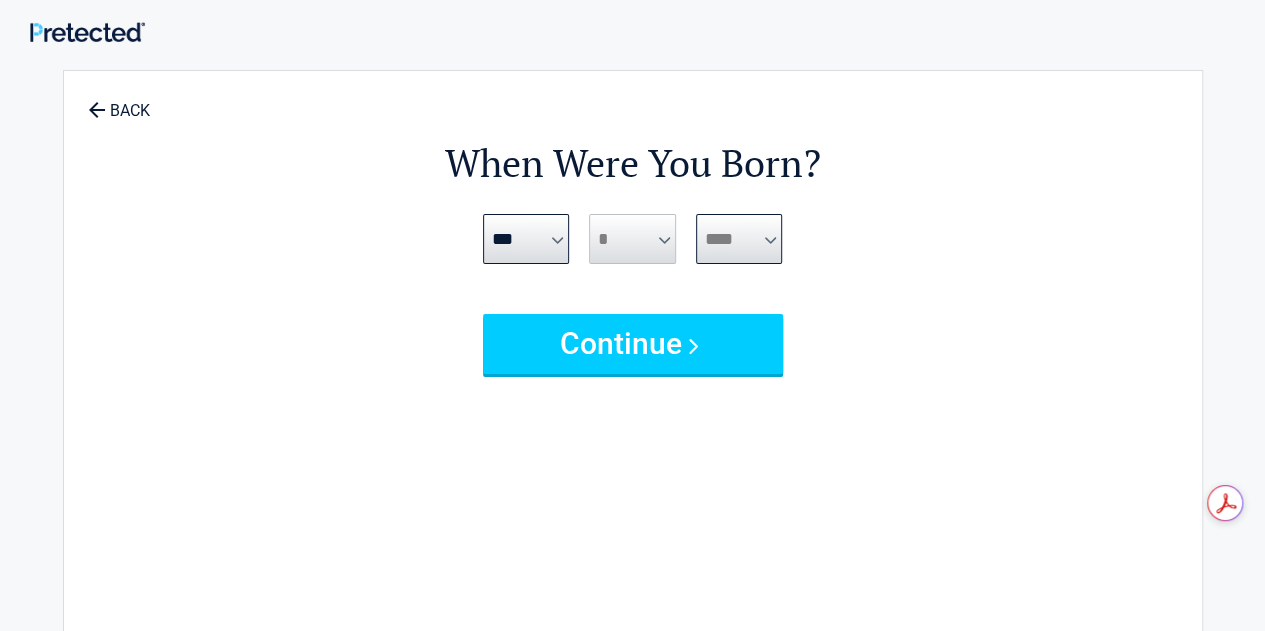 click on "****
****
****
****
****
****
****
****
****
****
****
****
****
****
****
****
****
****
****
****
****
****
****
****
****
****
****
****
****
****
****
****
****
****
****
****
****
****
****
****
****
****
****
****
****
****
****
****
****
****
****
****
****
****
****
****
****
****
****
****
****
****
****
****" at bounding box center [739, 239] 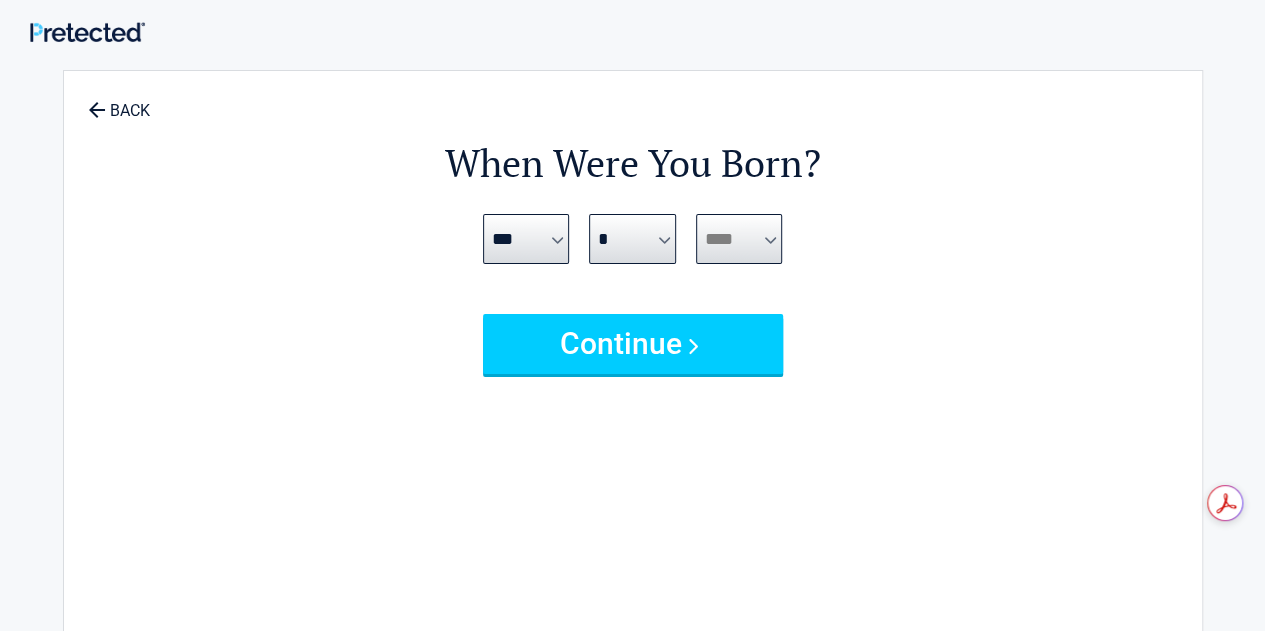 select on "****" 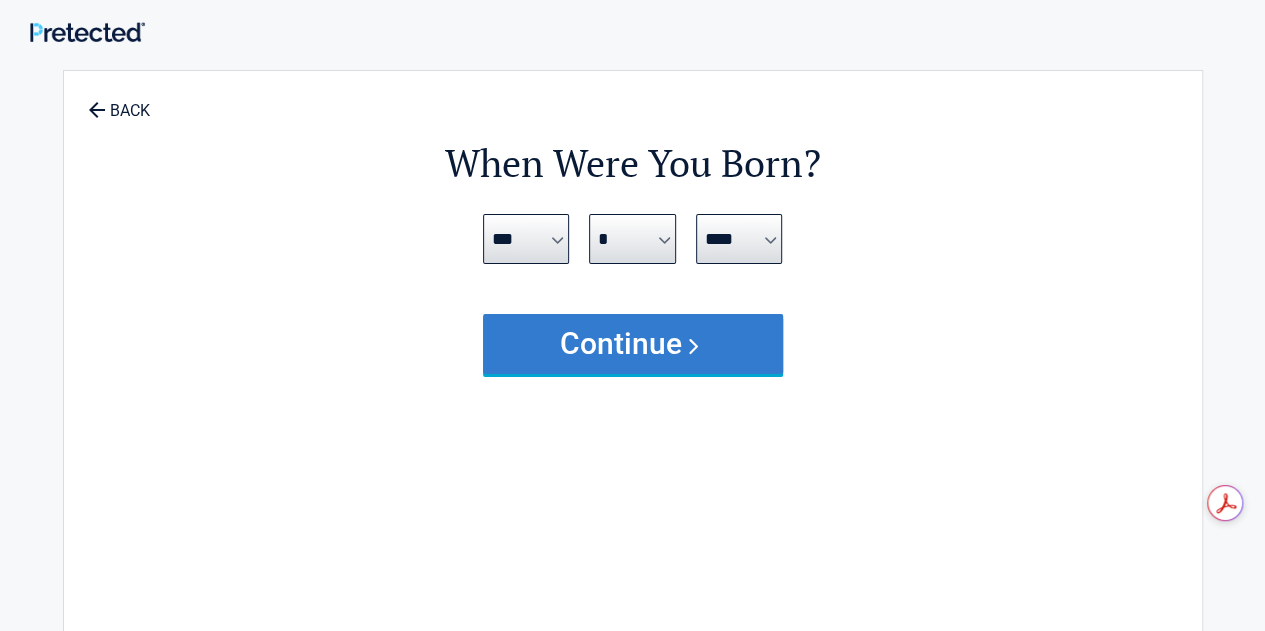 click on "Continue" at bounding box center (633, 344) 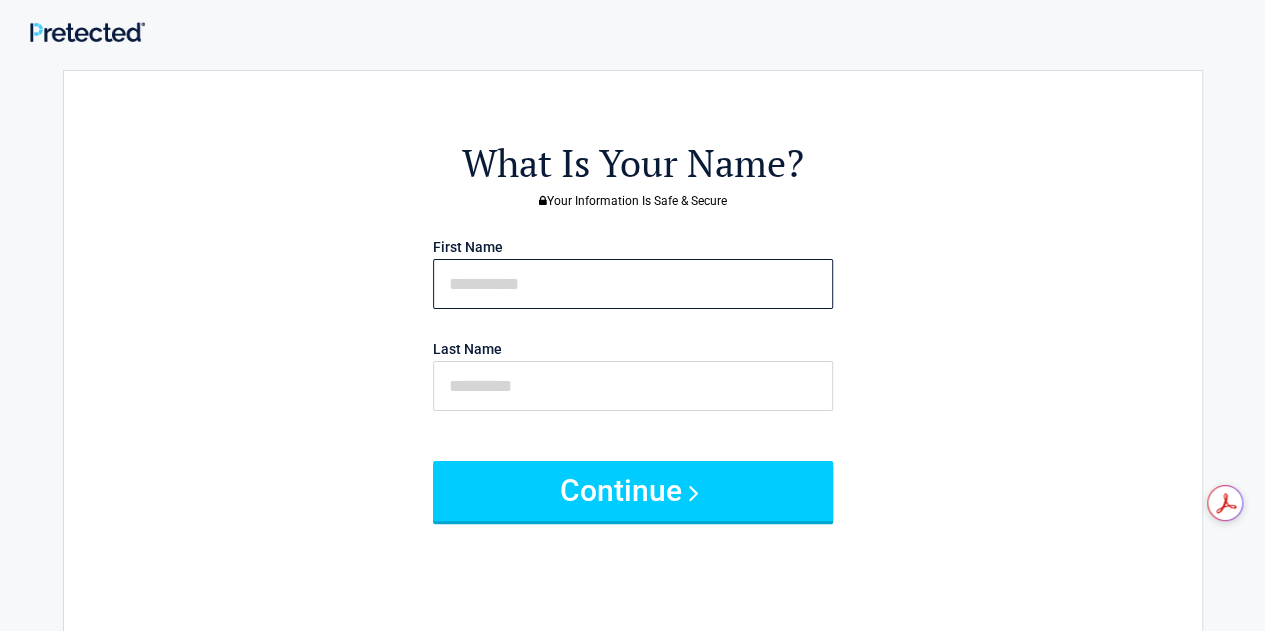 click at bounding box center [633, 284] 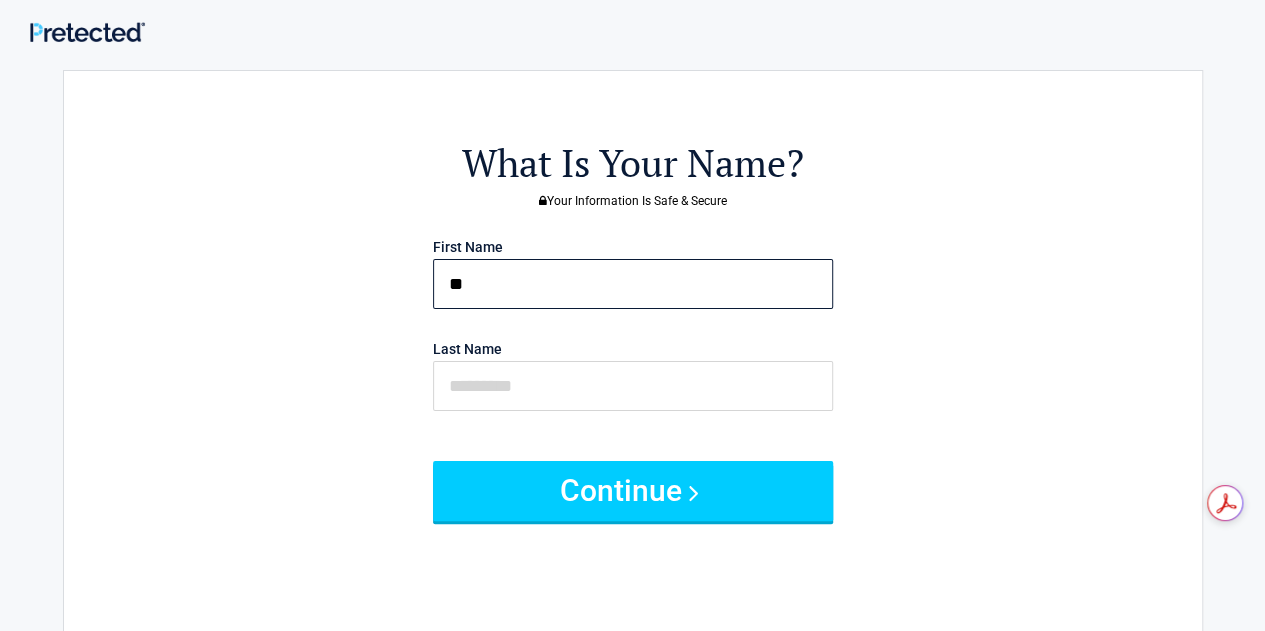 type on "*" 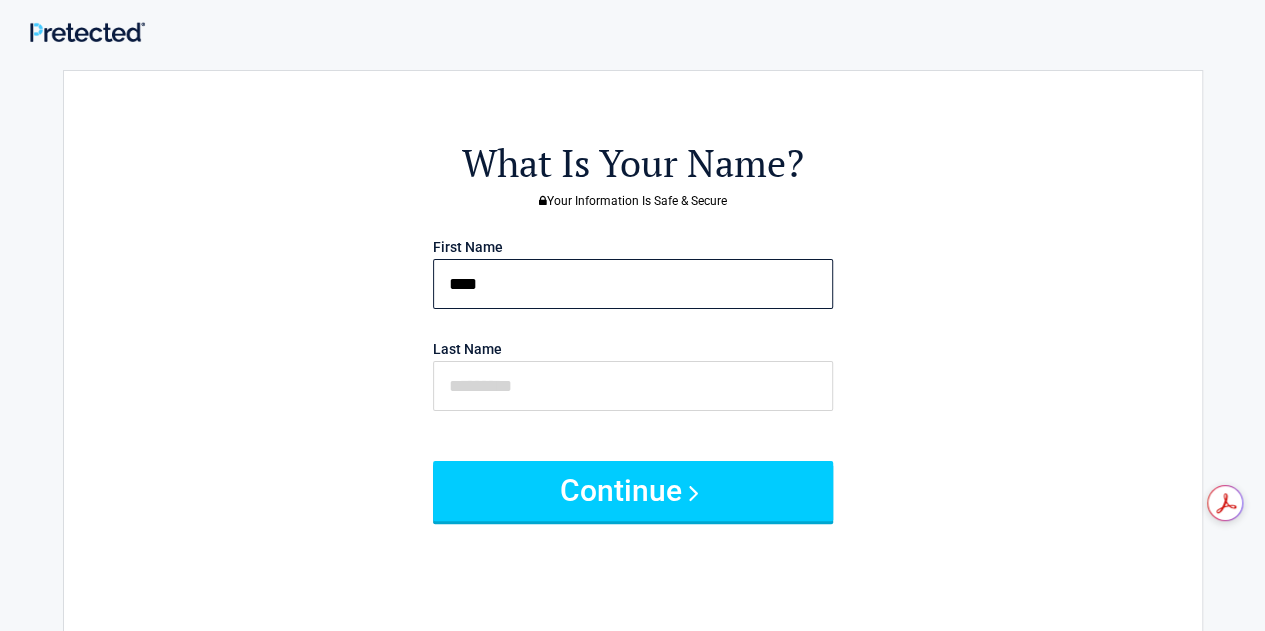 type on "****" 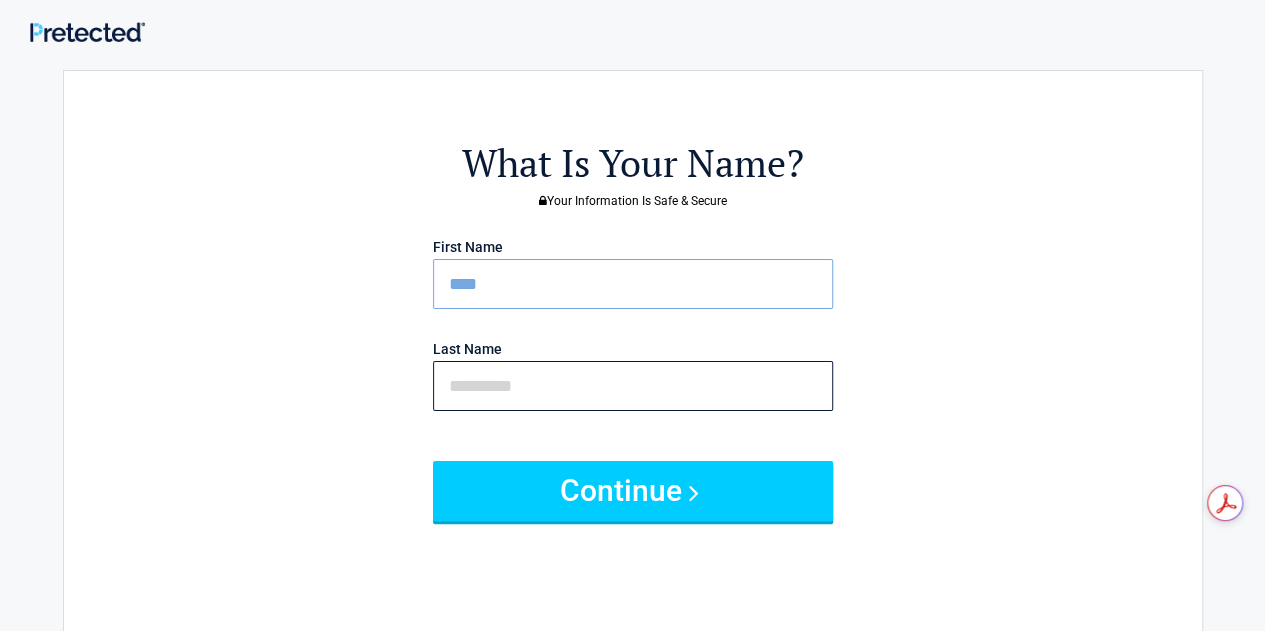 type on "*" 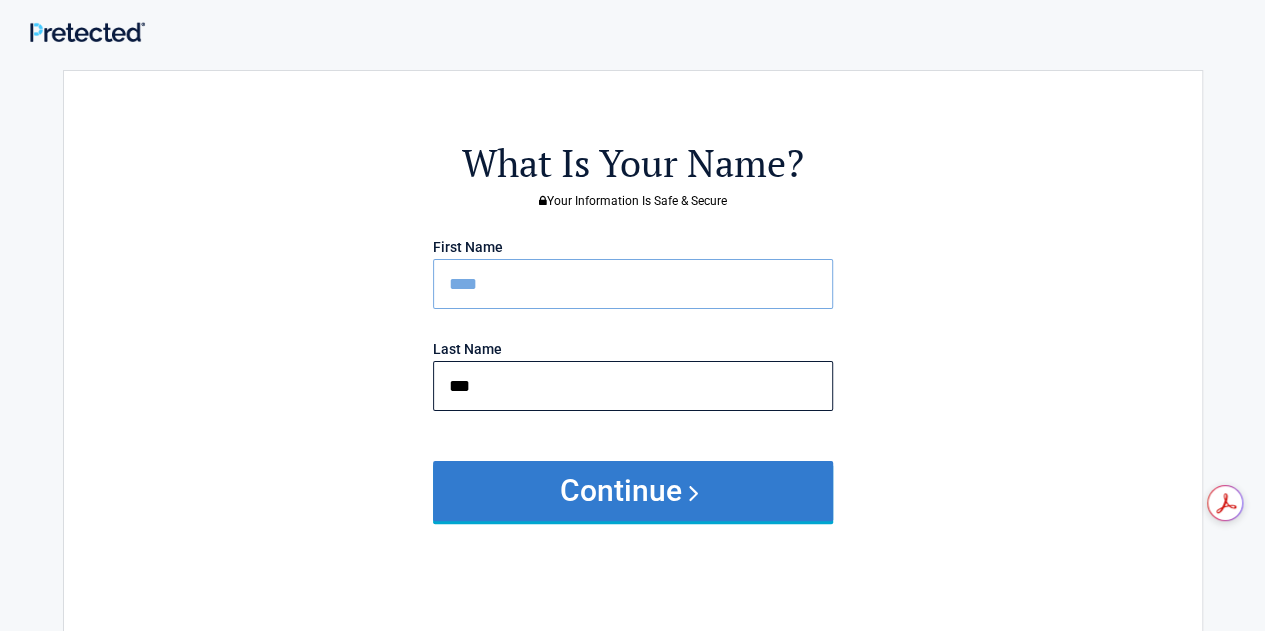 type on "***" 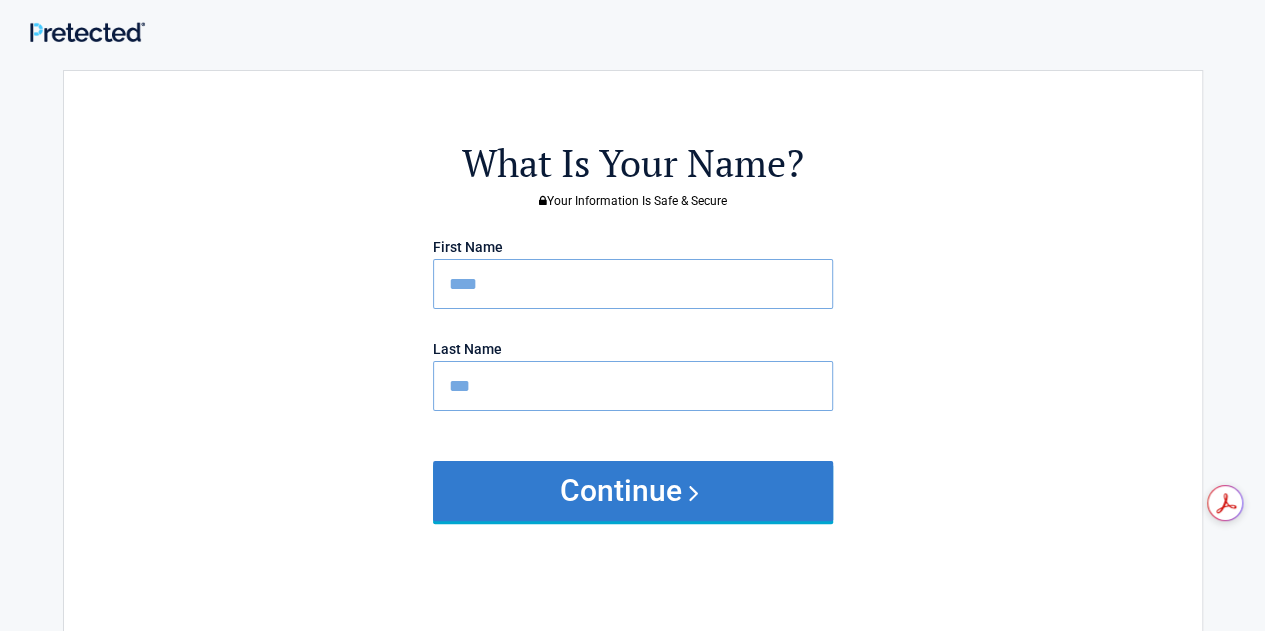 click on "Continue" at bounding box center [633, 491] 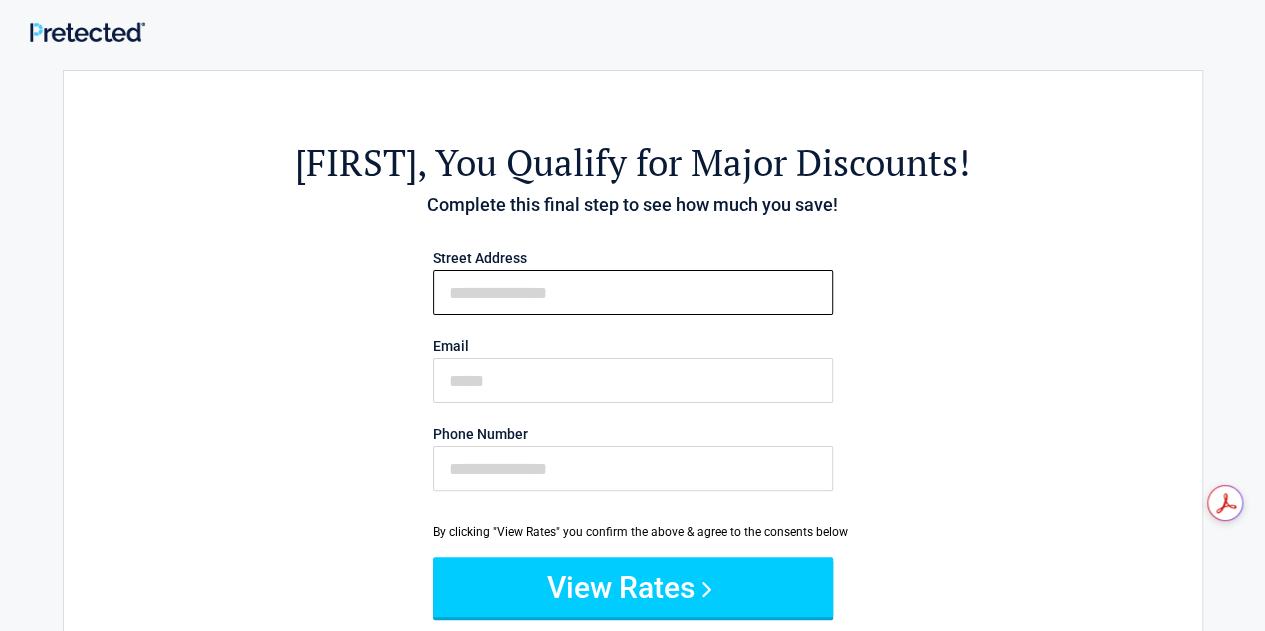 click on "First Name" at bounding box center (633, 292) 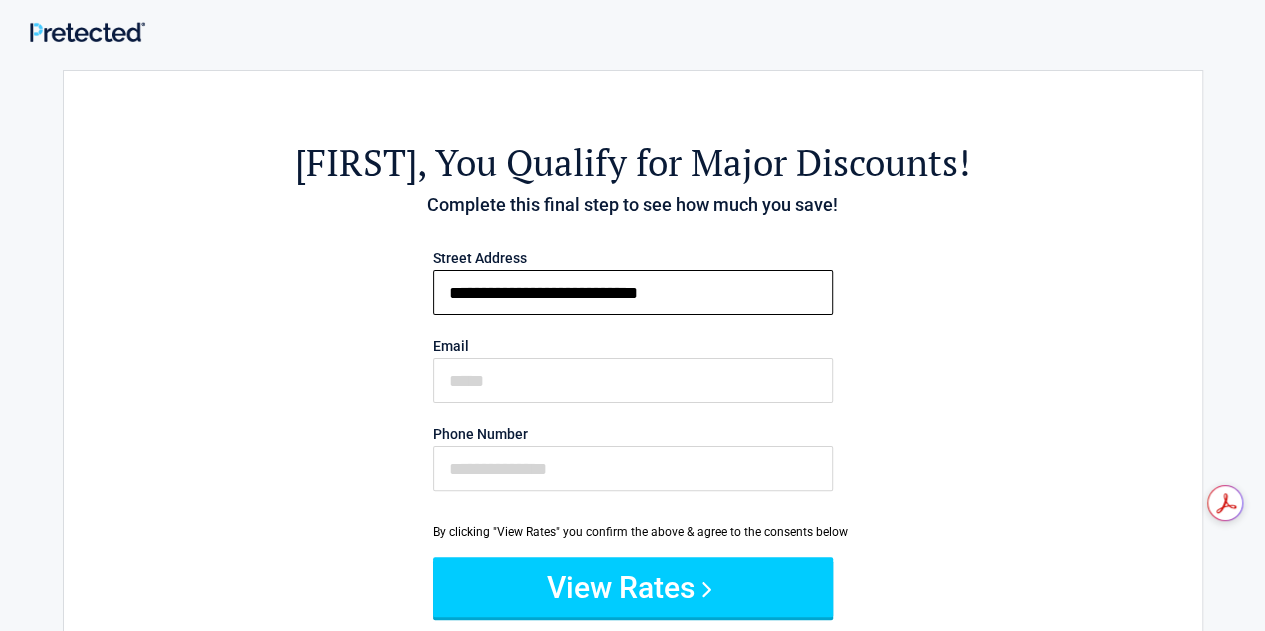 type on "**********" 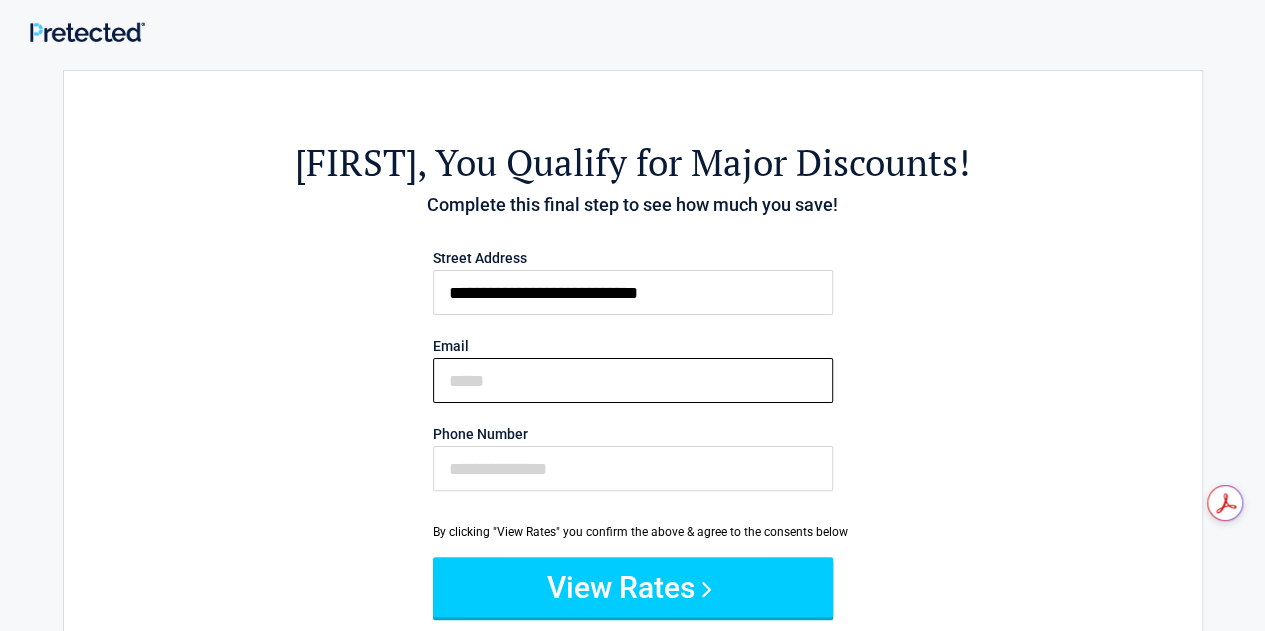 click on "Email" at bounding box center (633, 380) 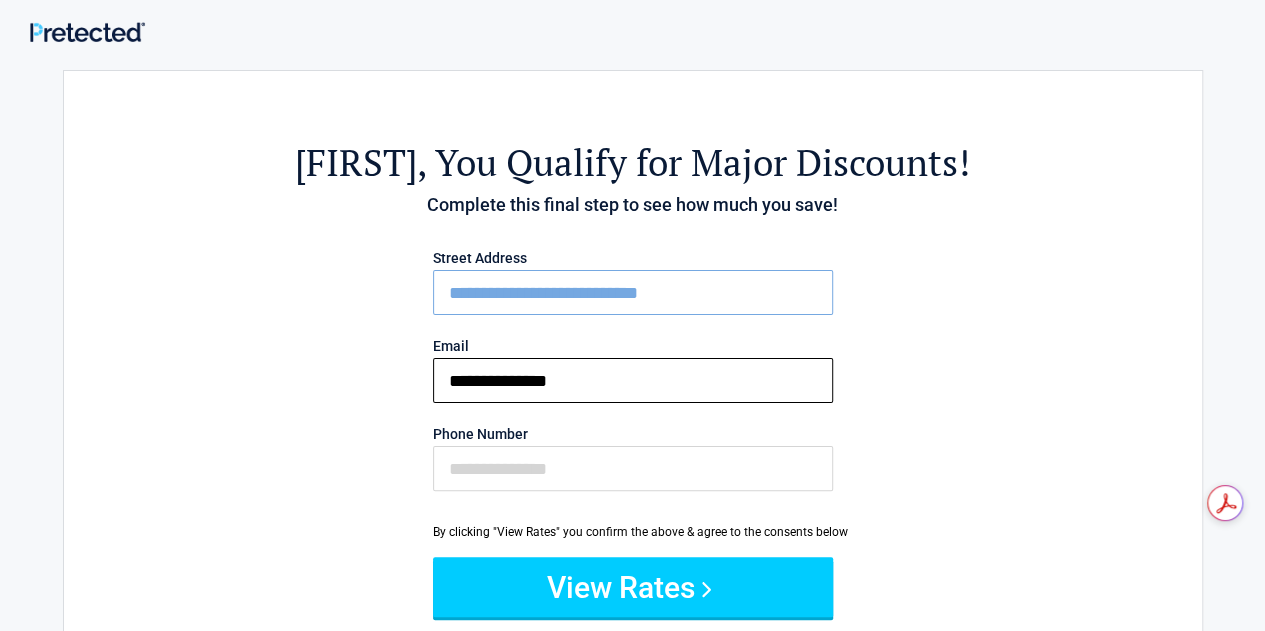 type on "**********" 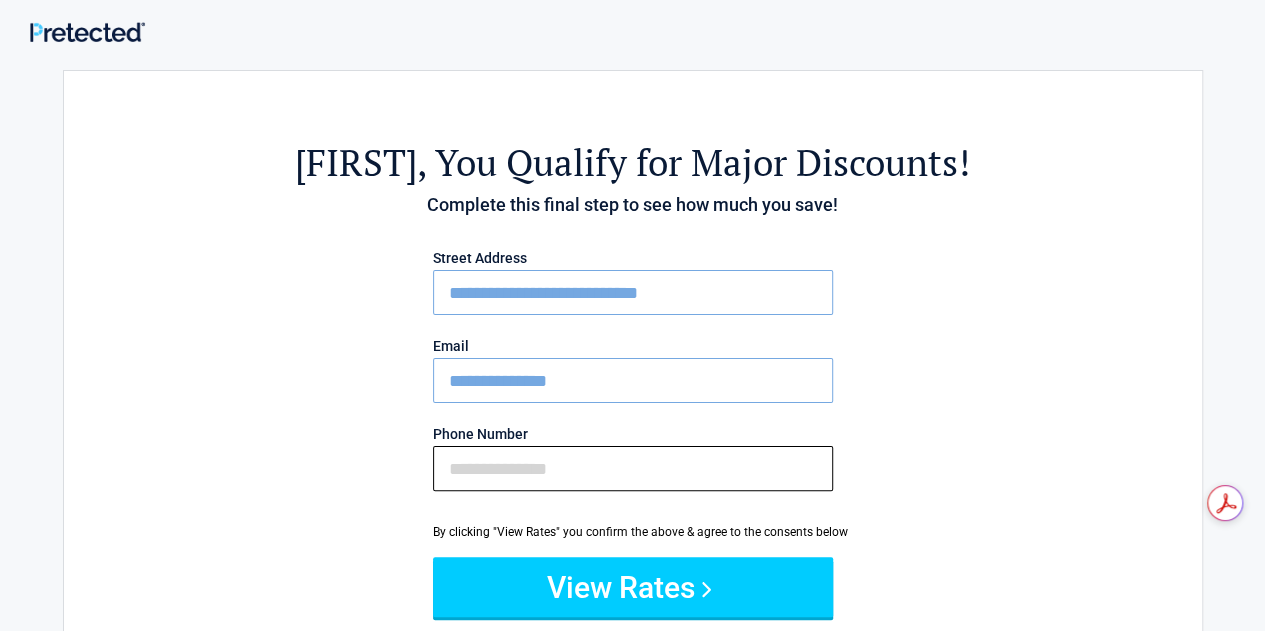 click on "Phone Number" at bounding box center (633, 468) 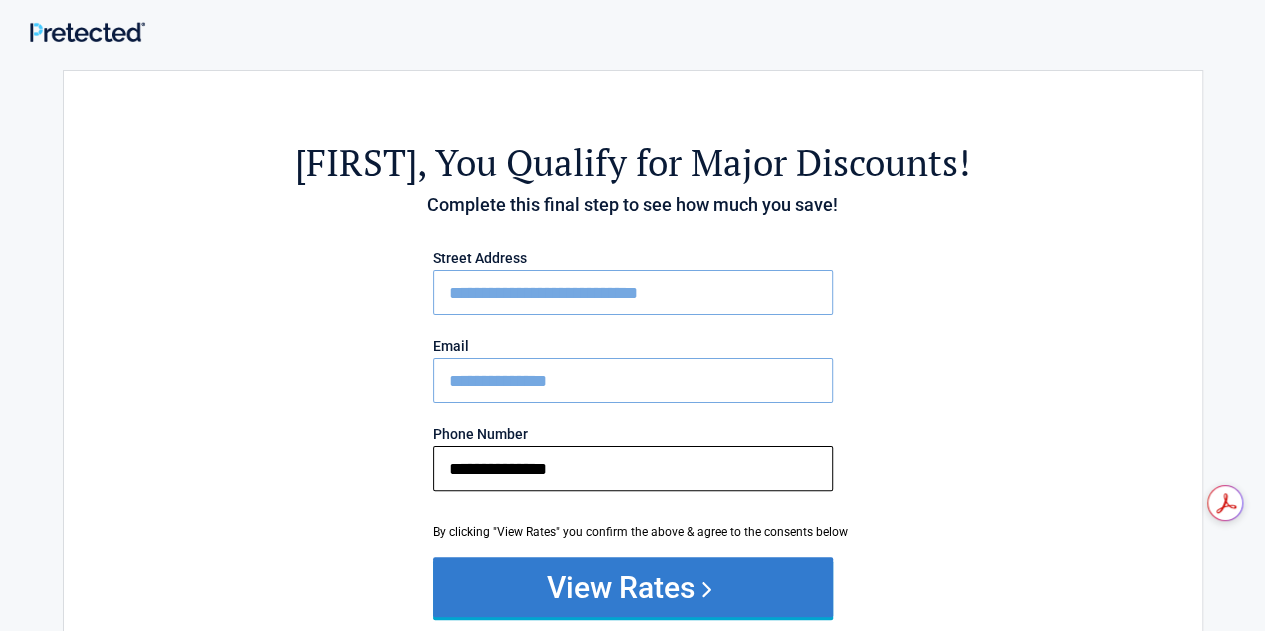 type on "**********" 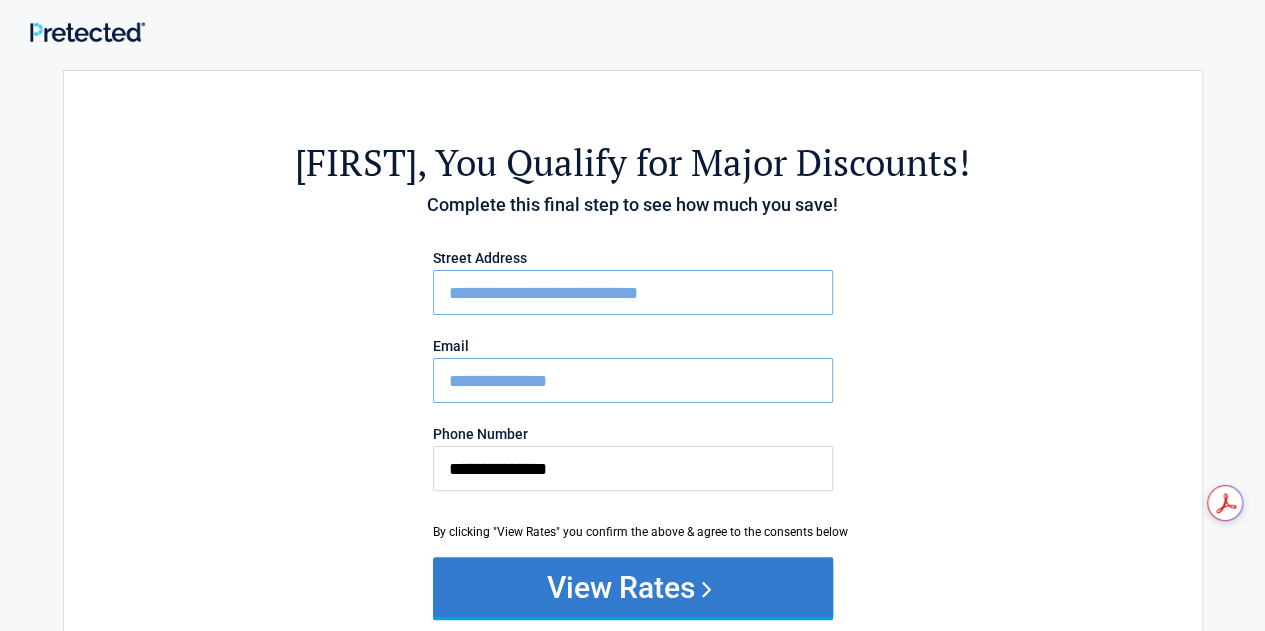 click on "View Rates" at bounding box center [633, 587] 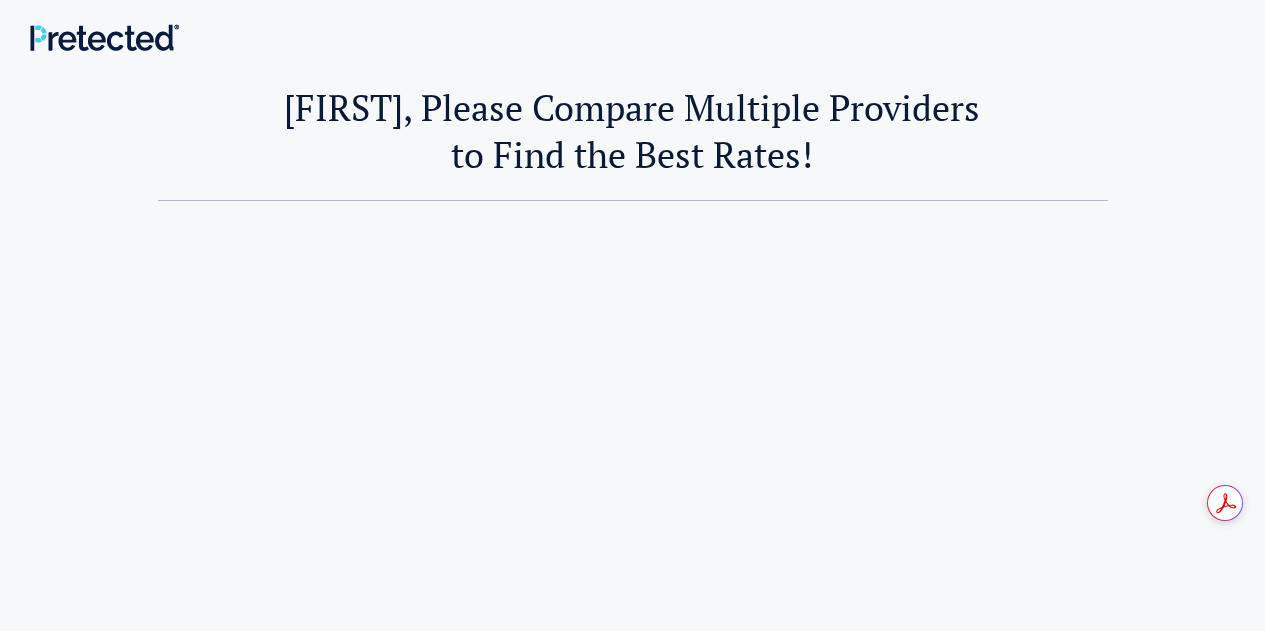 scroll, scrollTop: 0, scrollLeft: 0, axis: both 